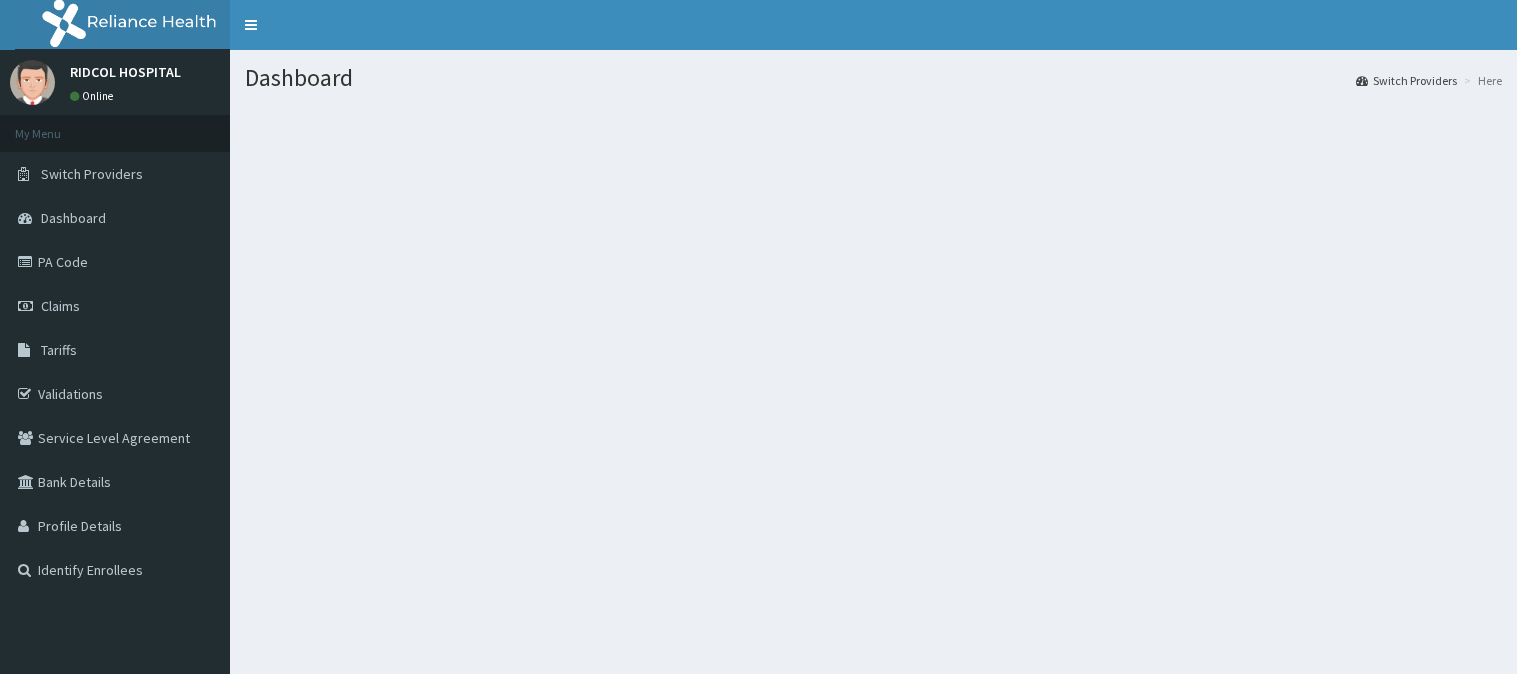 scroll, scrollTop: 0, scrollLeft: 0, axis: both 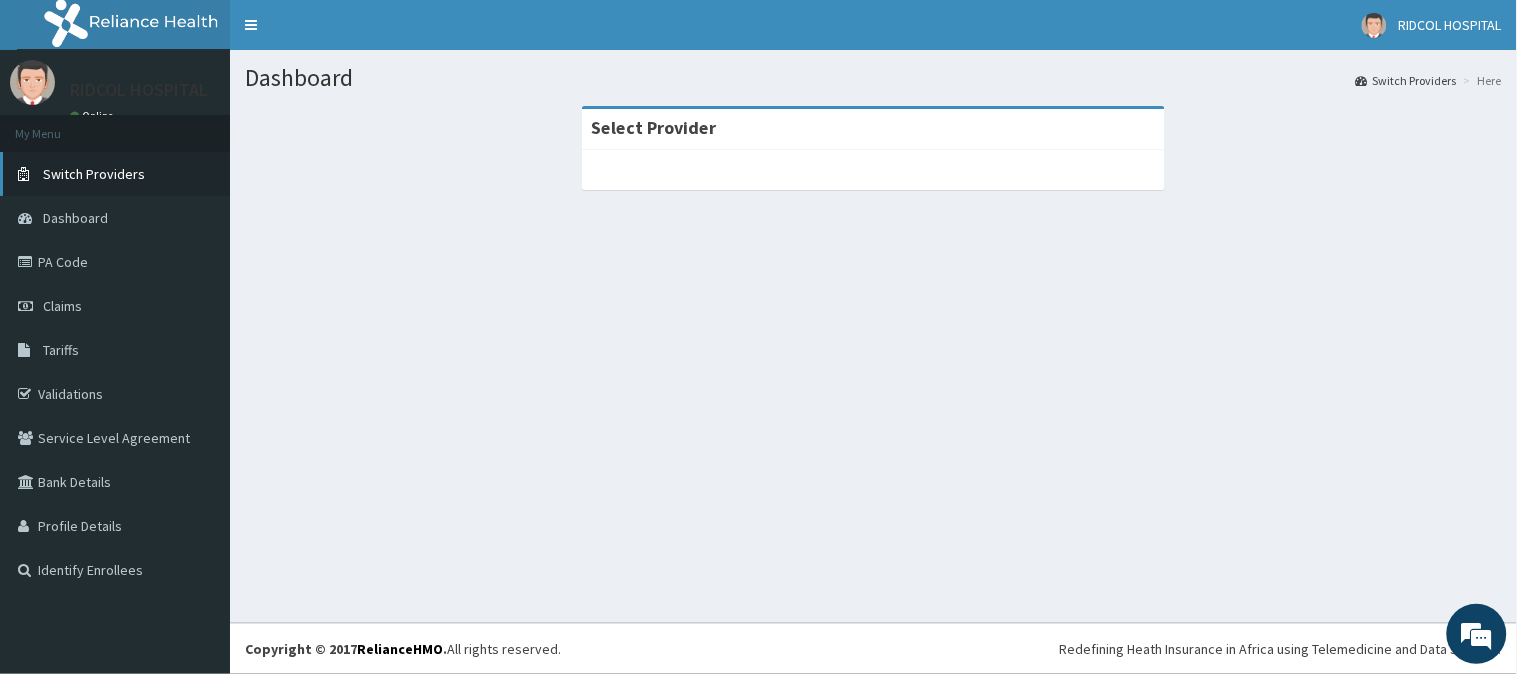 click on "Switch Providers" at bounding box center (94, 174) 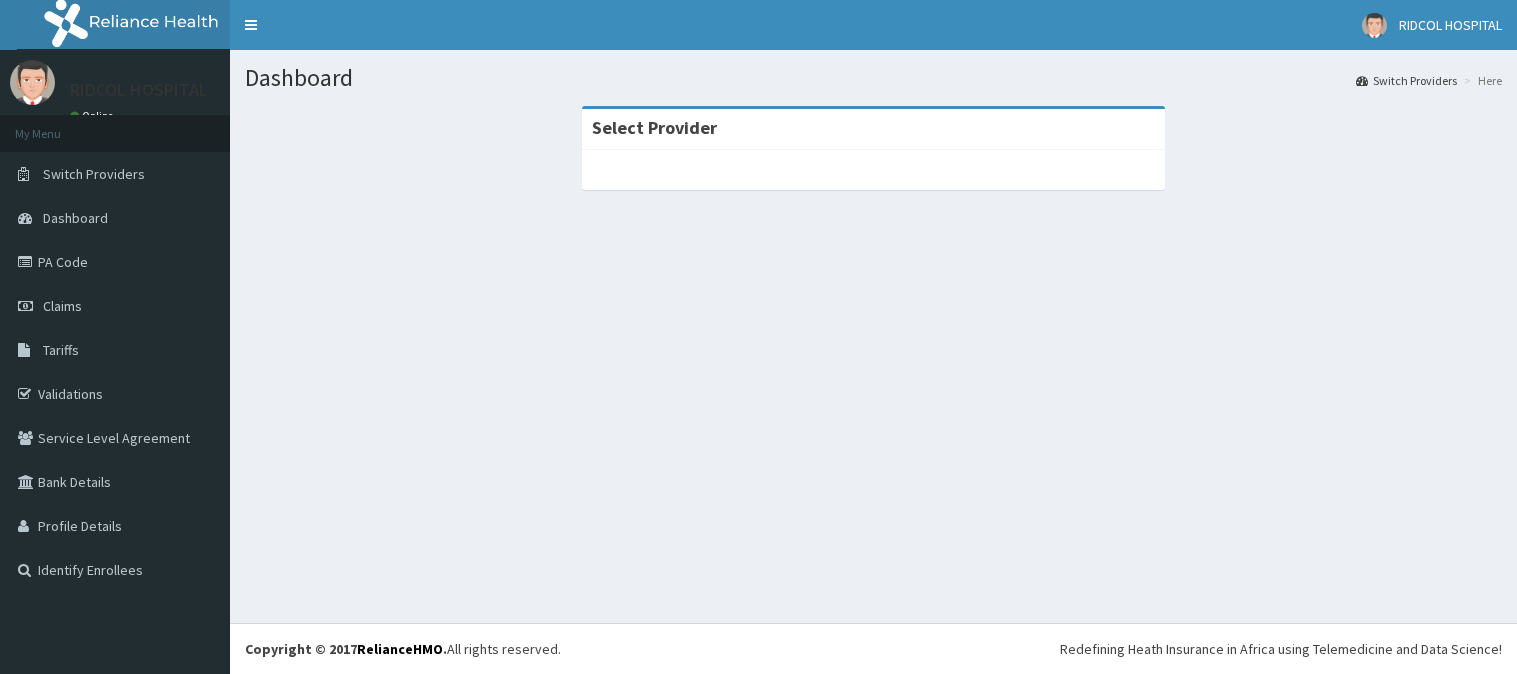 scroll, scrollTop: 0, scrollLeft: 0, axis: both 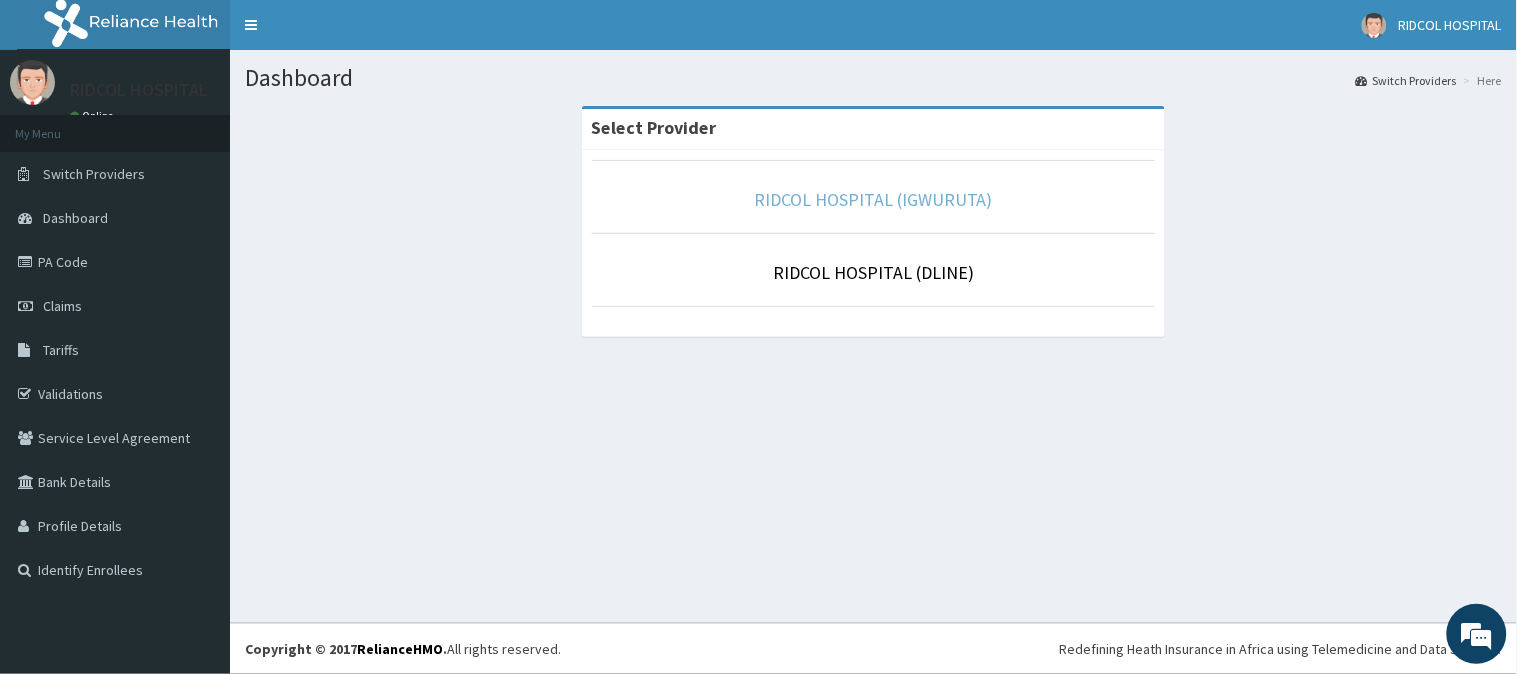 click on "RIDCOL HOSPITAL (IGWURUTA)" at bounding box center [873, 199] 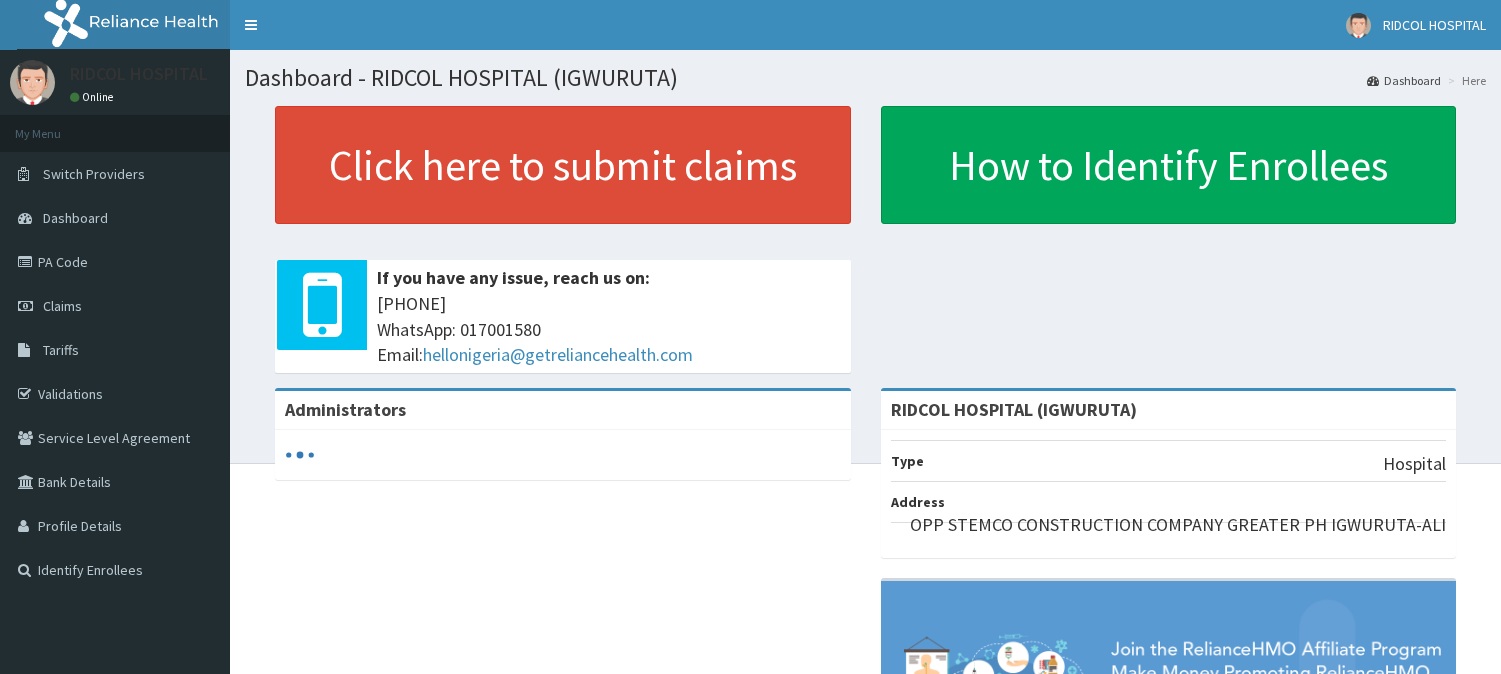 scroll, scrollTop: 0, scrollLeft: 0, axis: both 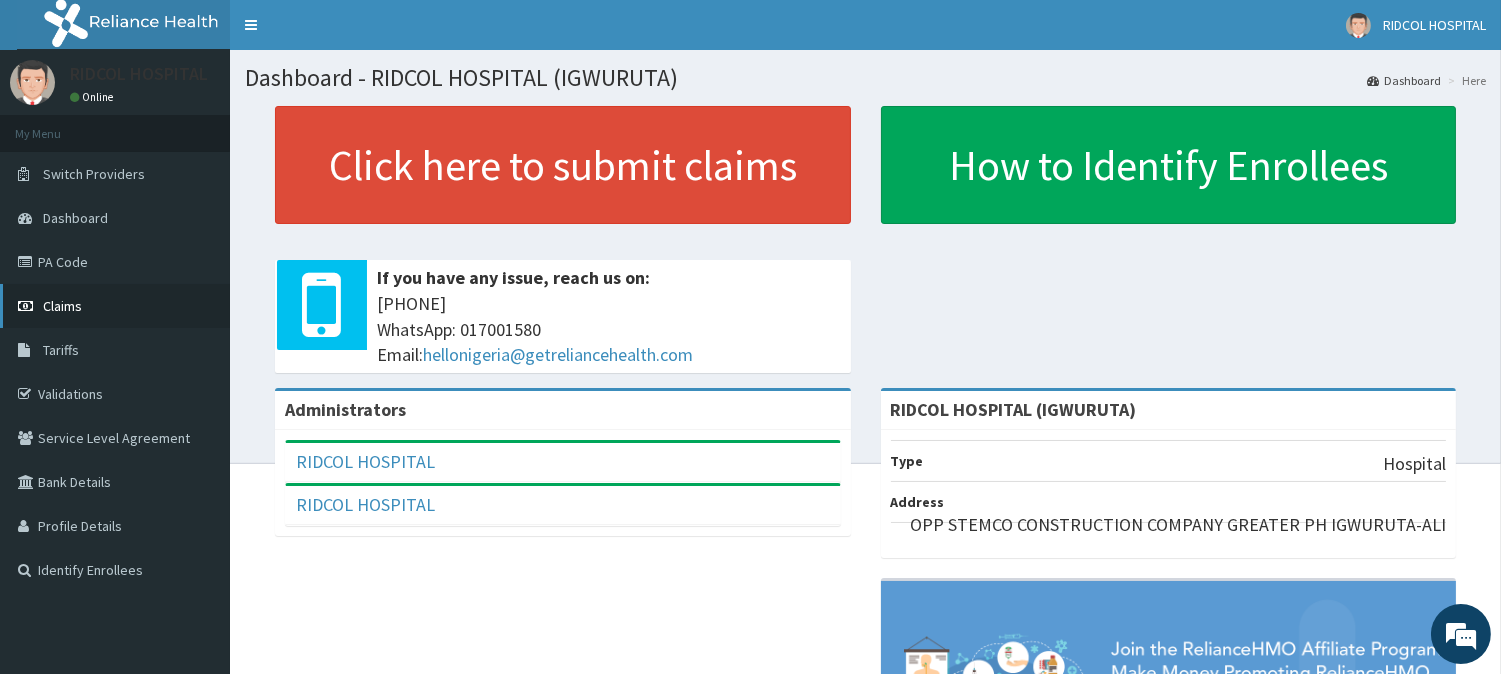 click on "Claims" at bounding box center (115, 306) 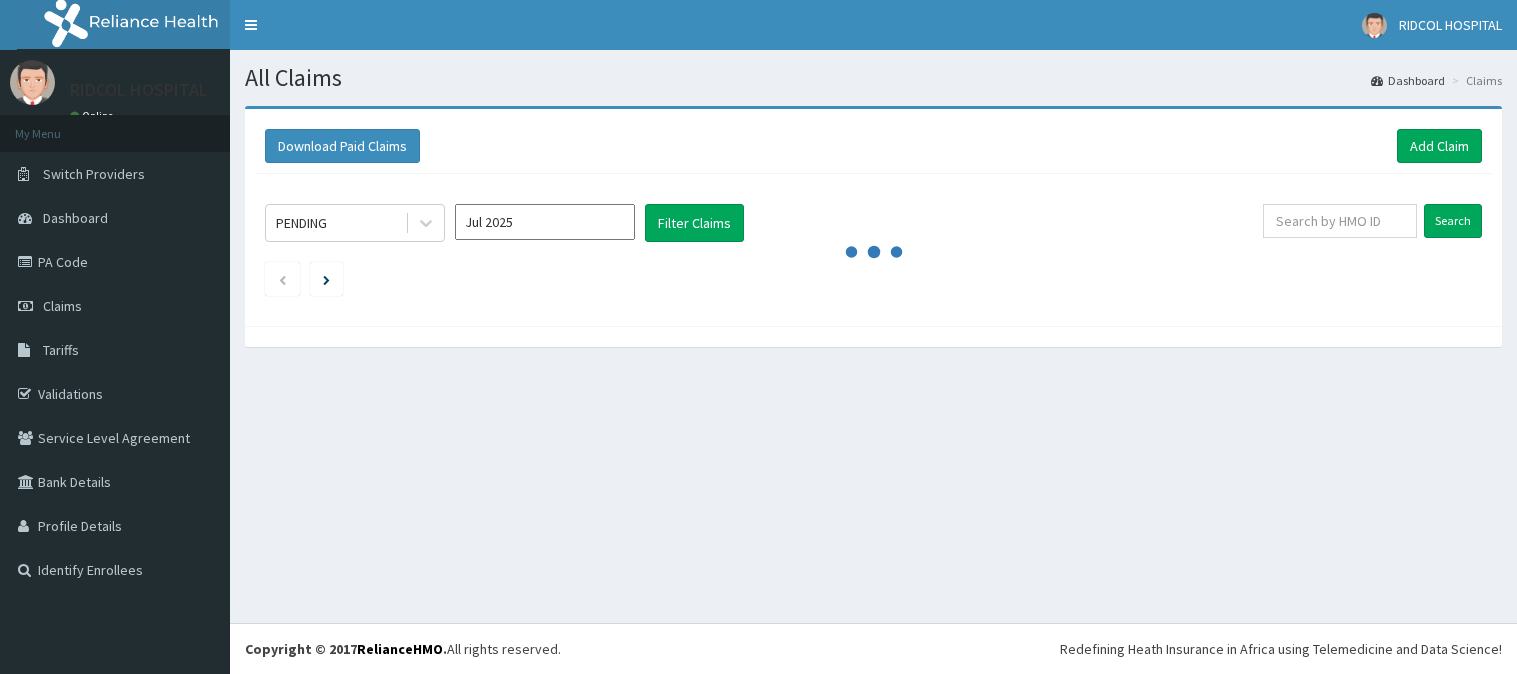 scroll, scrollTop: 0, scrollLeft: 0, axis: both 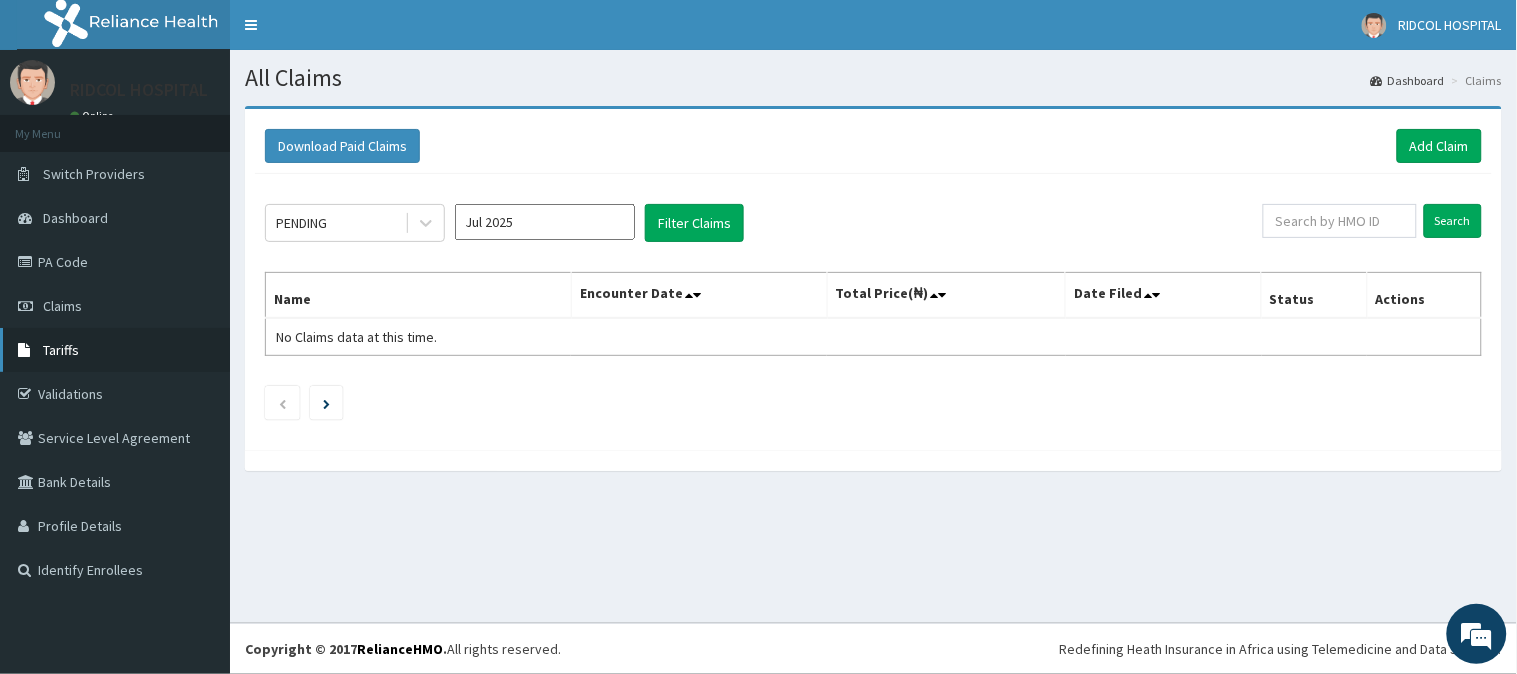 click on "Tariffs" at bounding box center (115, 350) 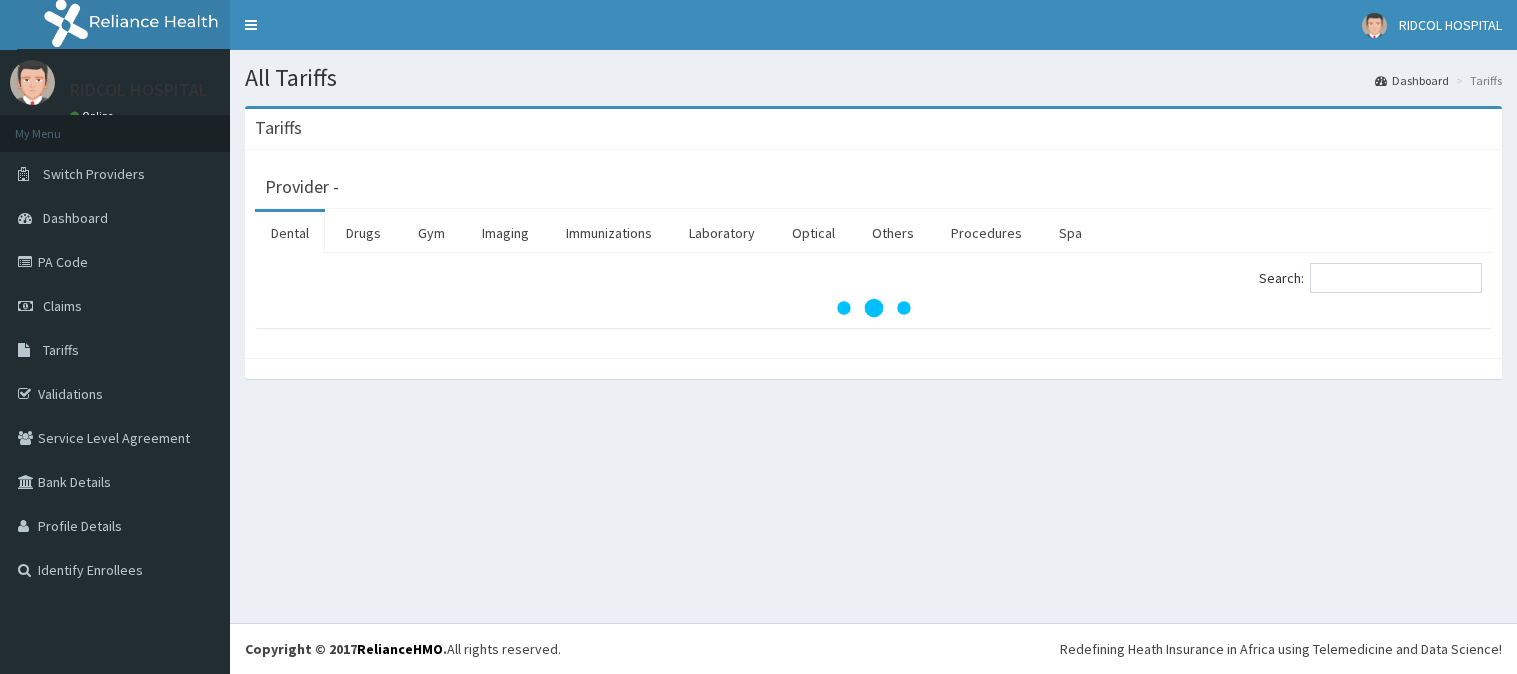scroll, scrollTop: 0, scrollLeft: 0, axis: both 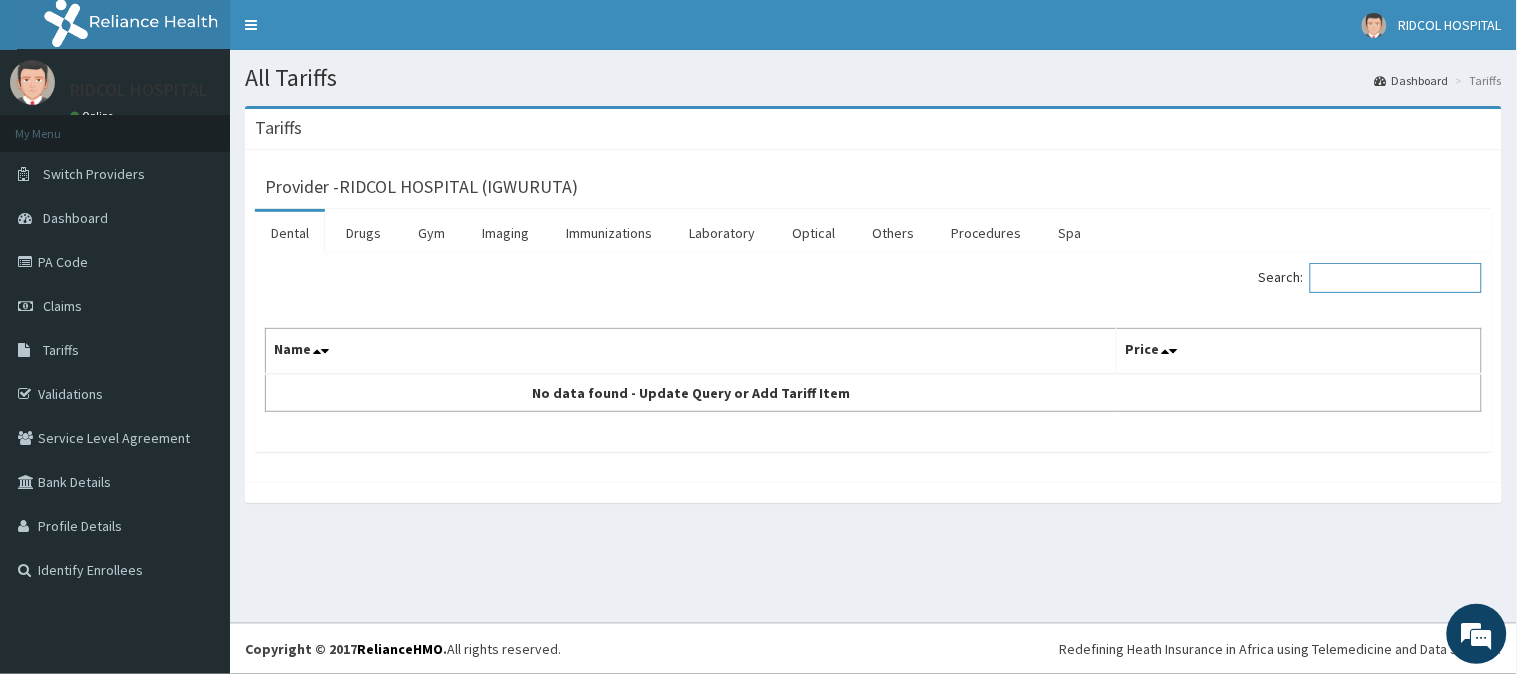 click on "Search:" at bounding box center [1396, 278] 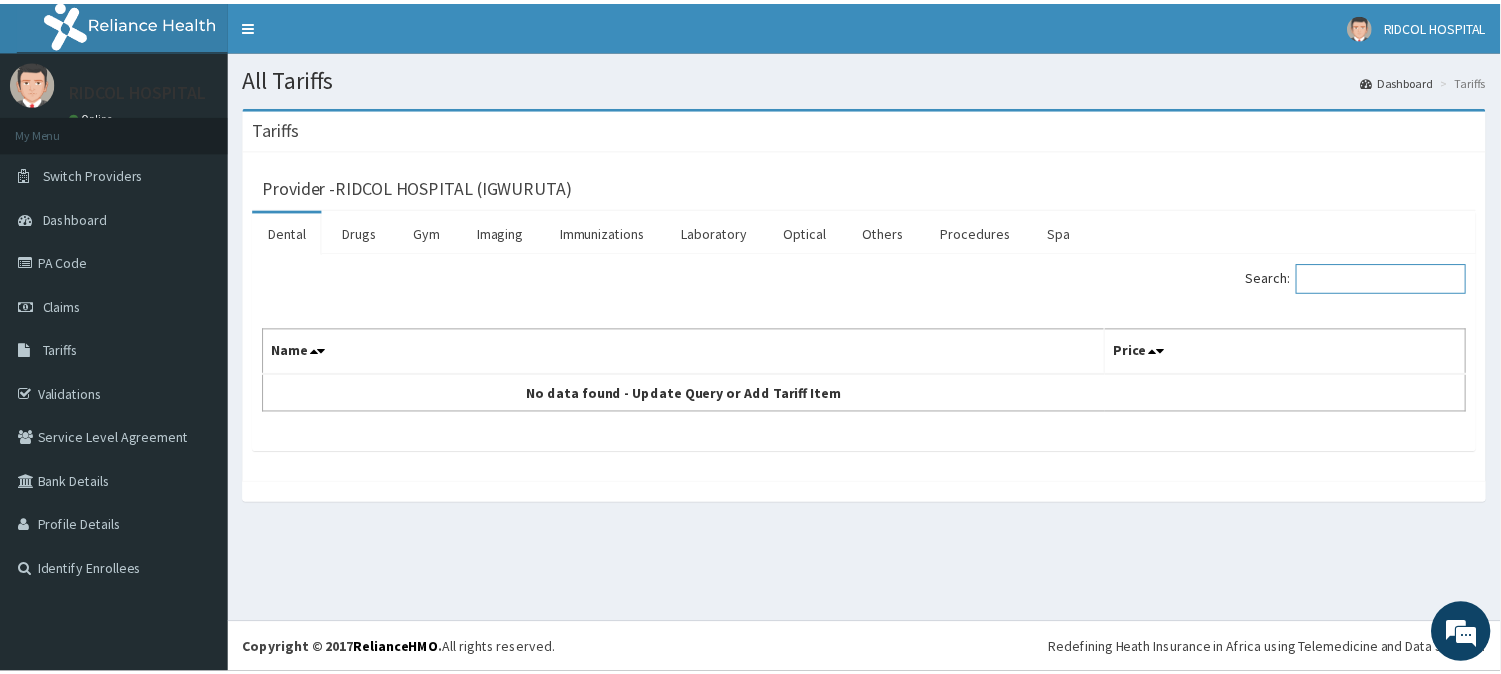 scroll, scrollTop: 0, scrollLeft: 0, axis: both 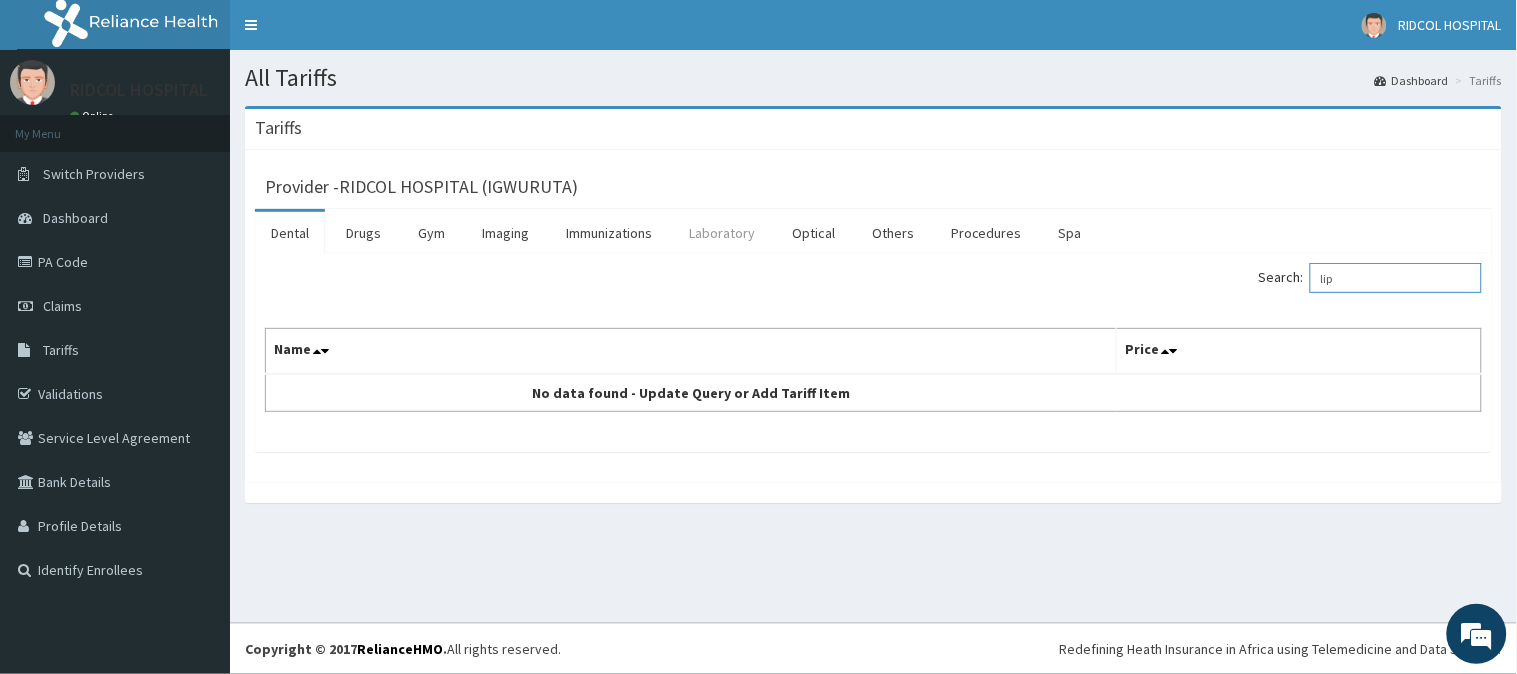 type on "lip" 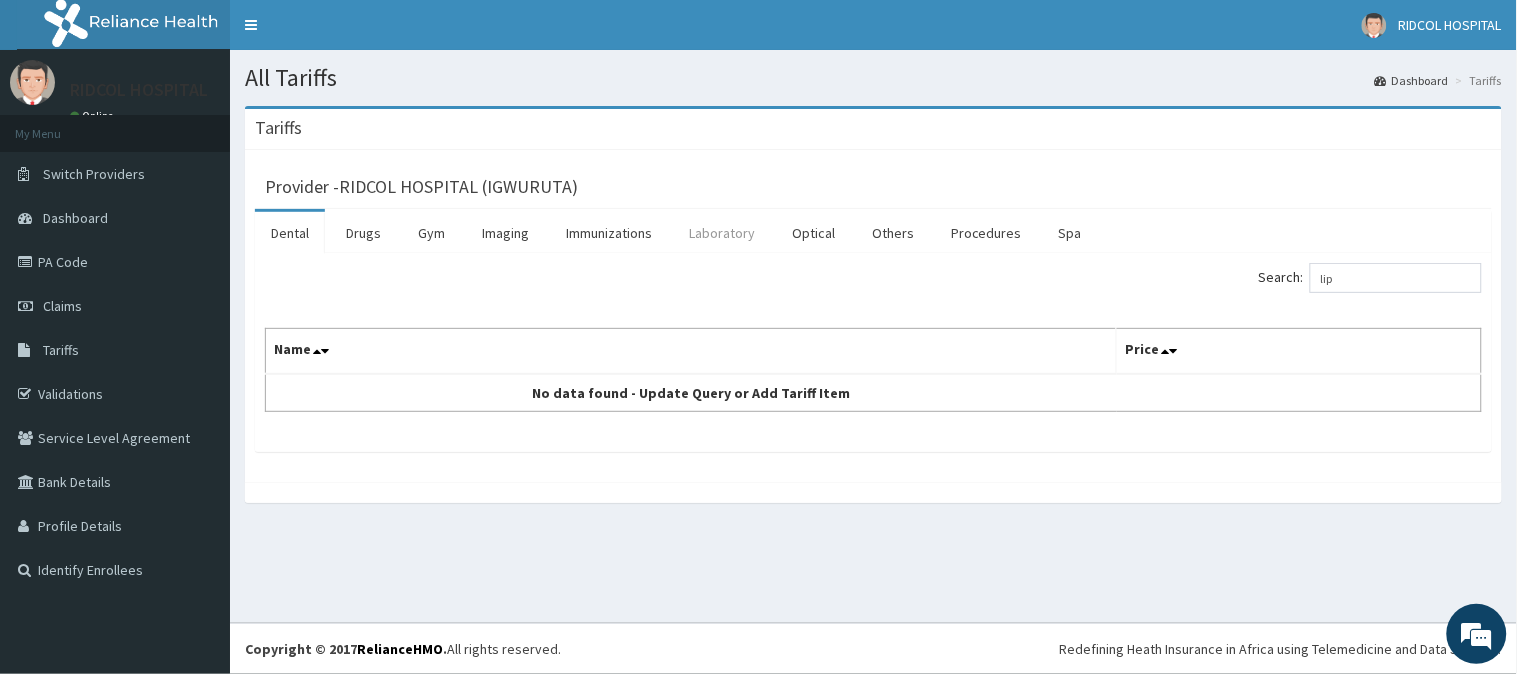 click on "Laboratory" at bounding box center (722, 233) 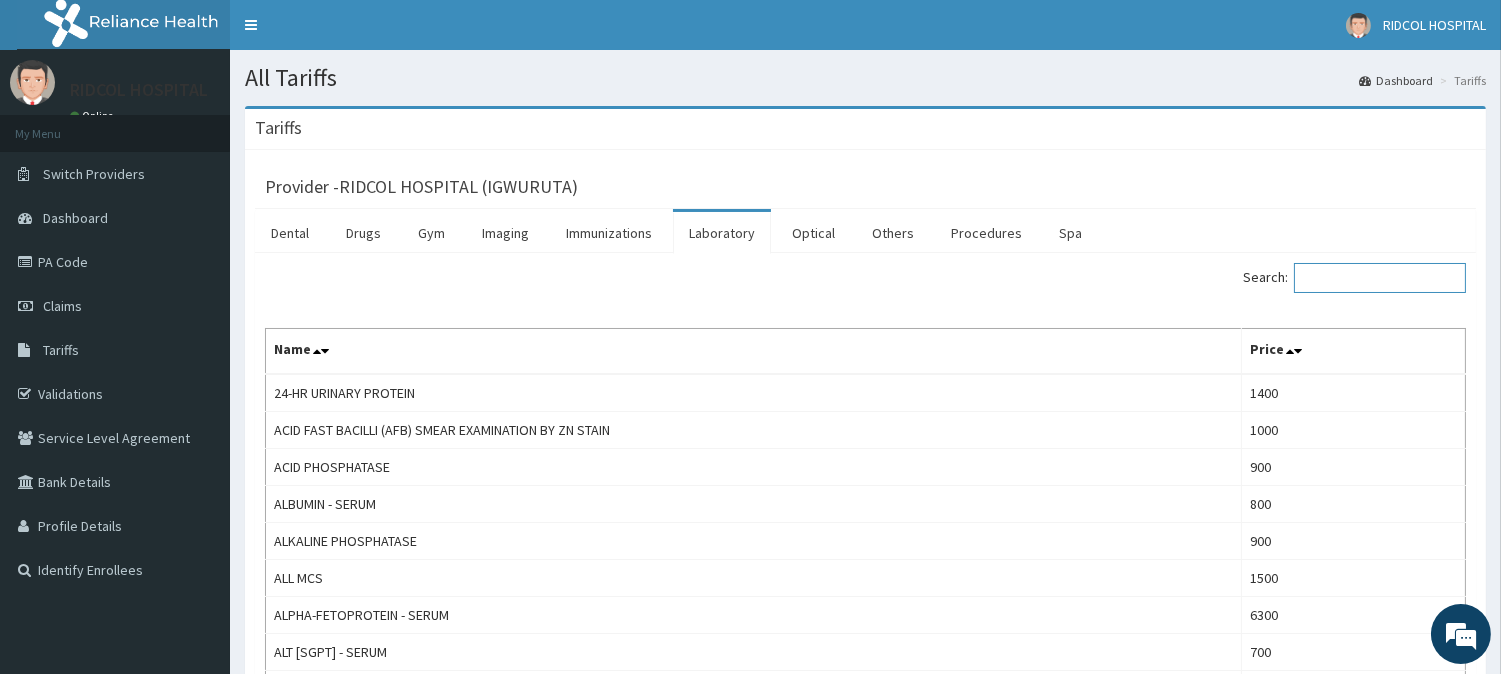 click on "Search:" at bounding box center [1380, 278] 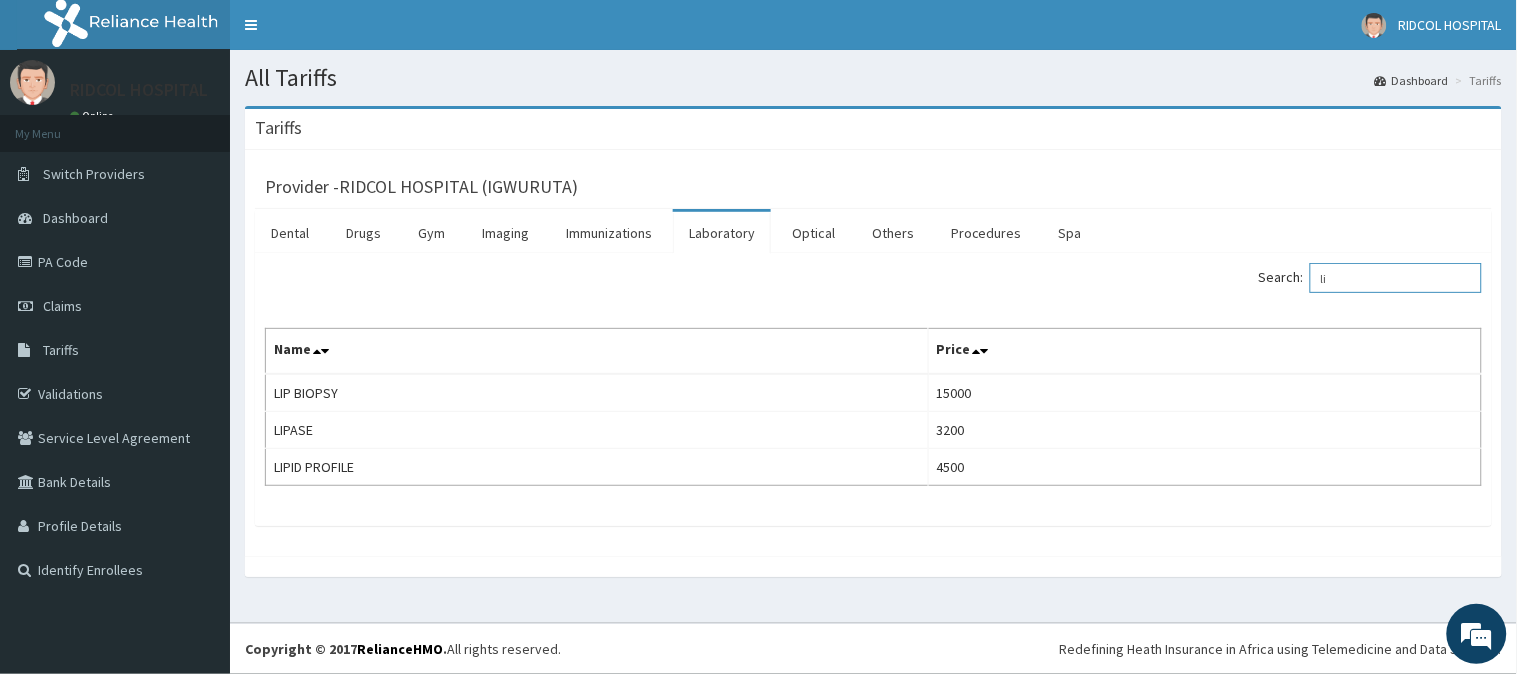 type on "l" 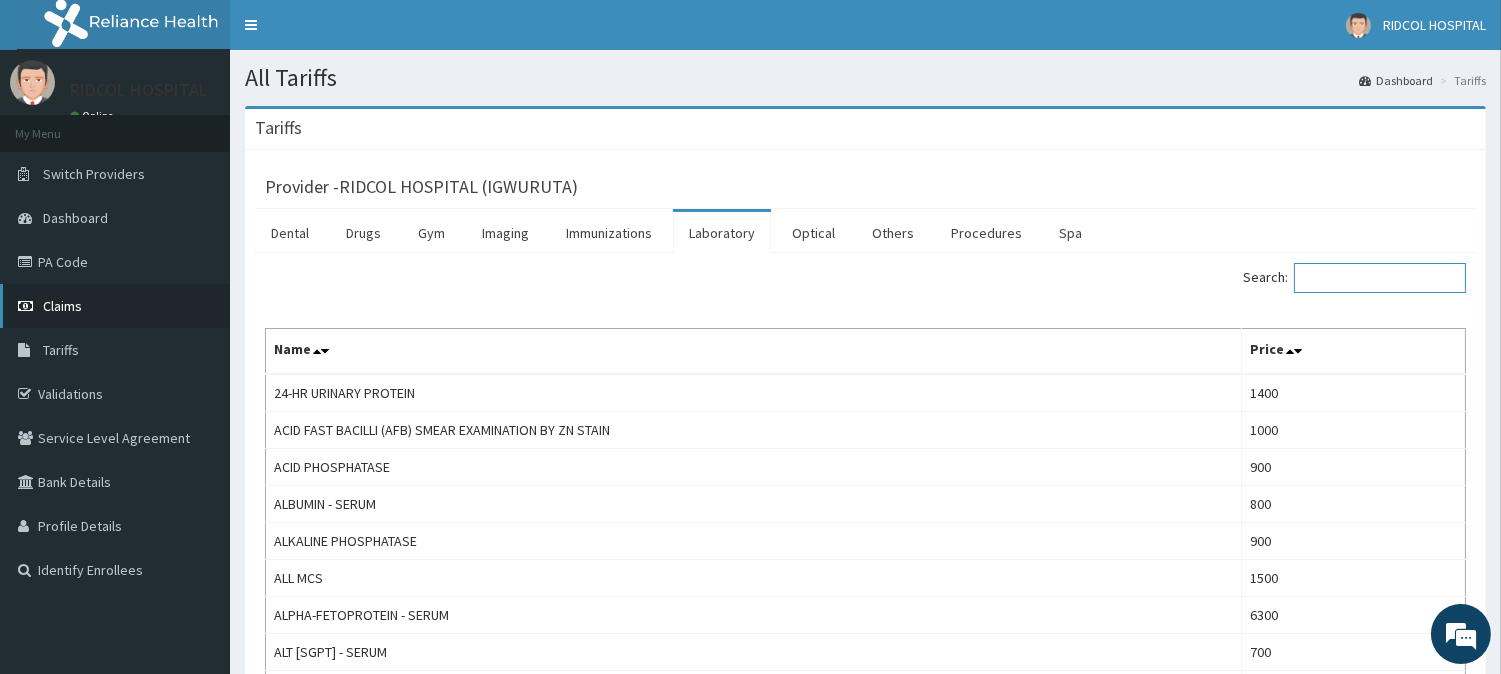 type 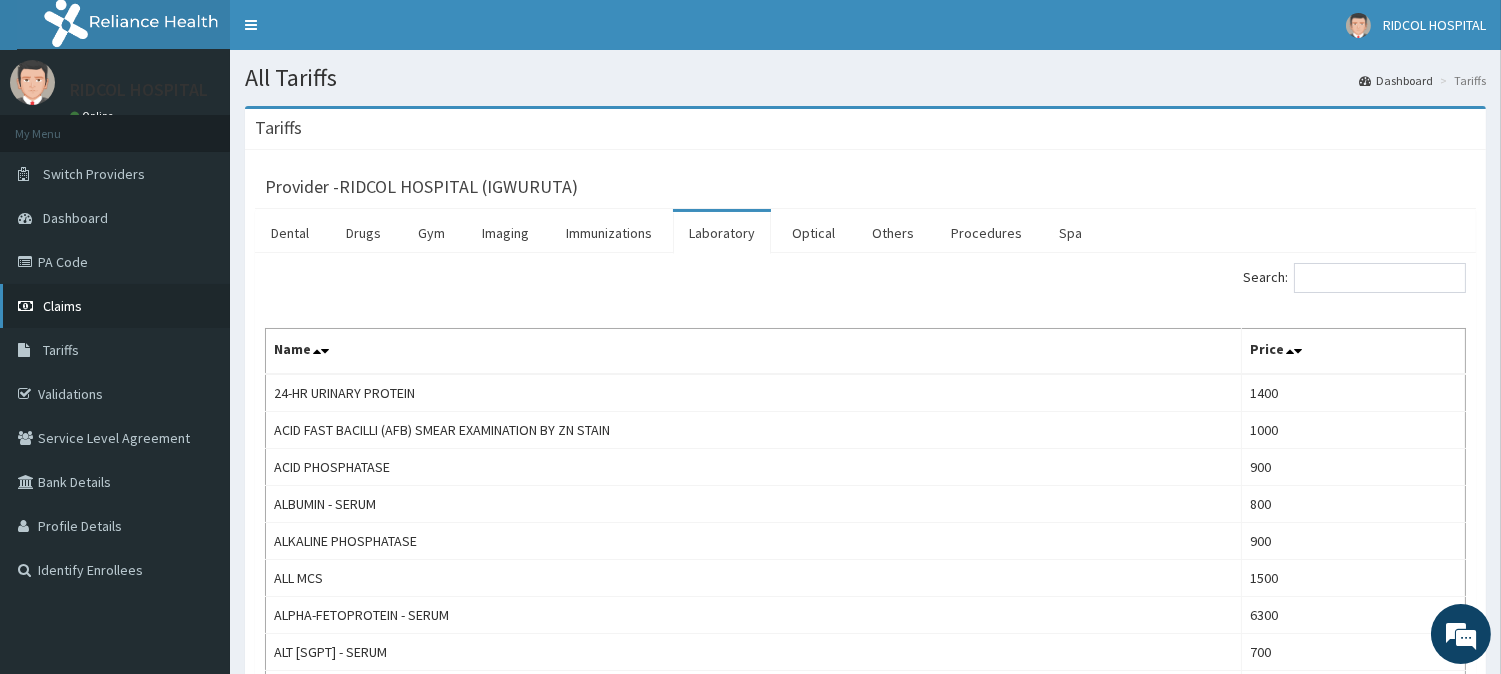 click on "Claims" at bounding box center [62, 306] 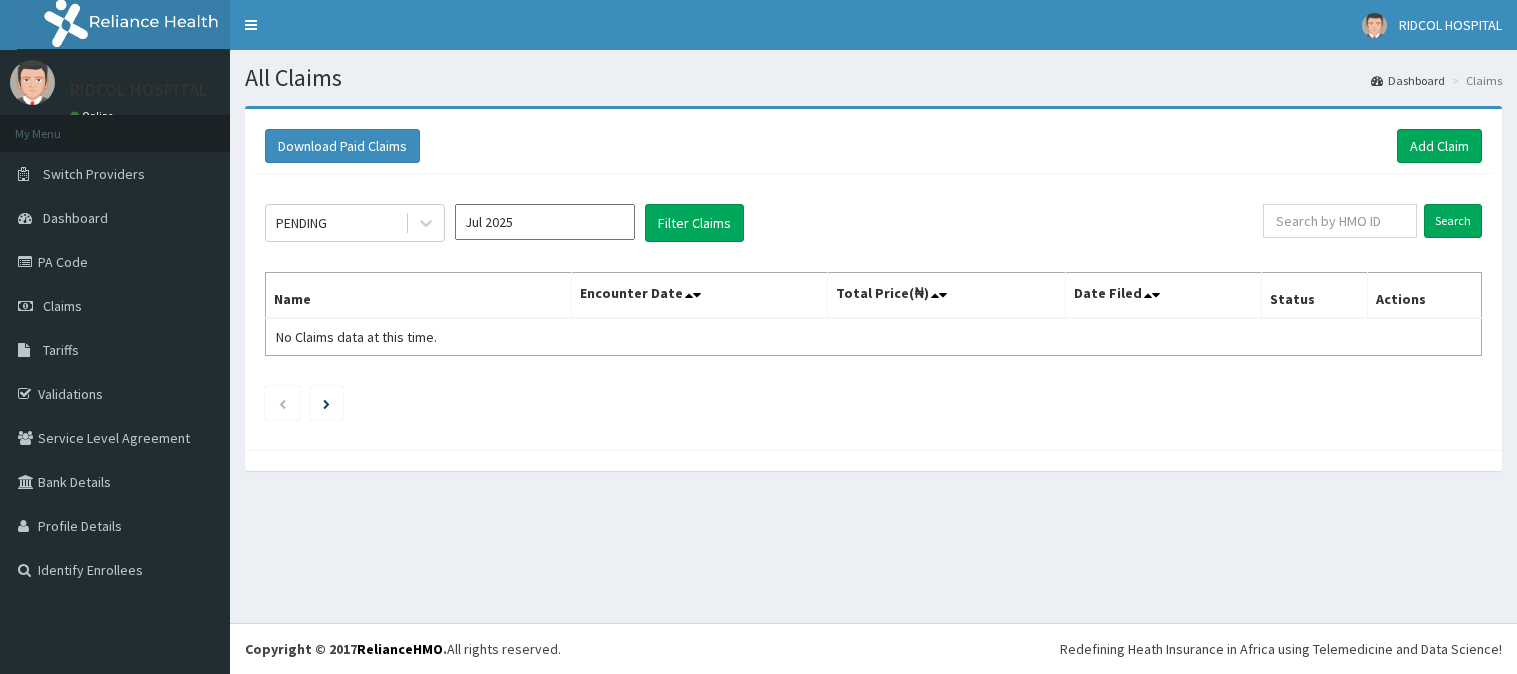 scroll, scrollTop: 0, scrollLeft: 0, axis: both 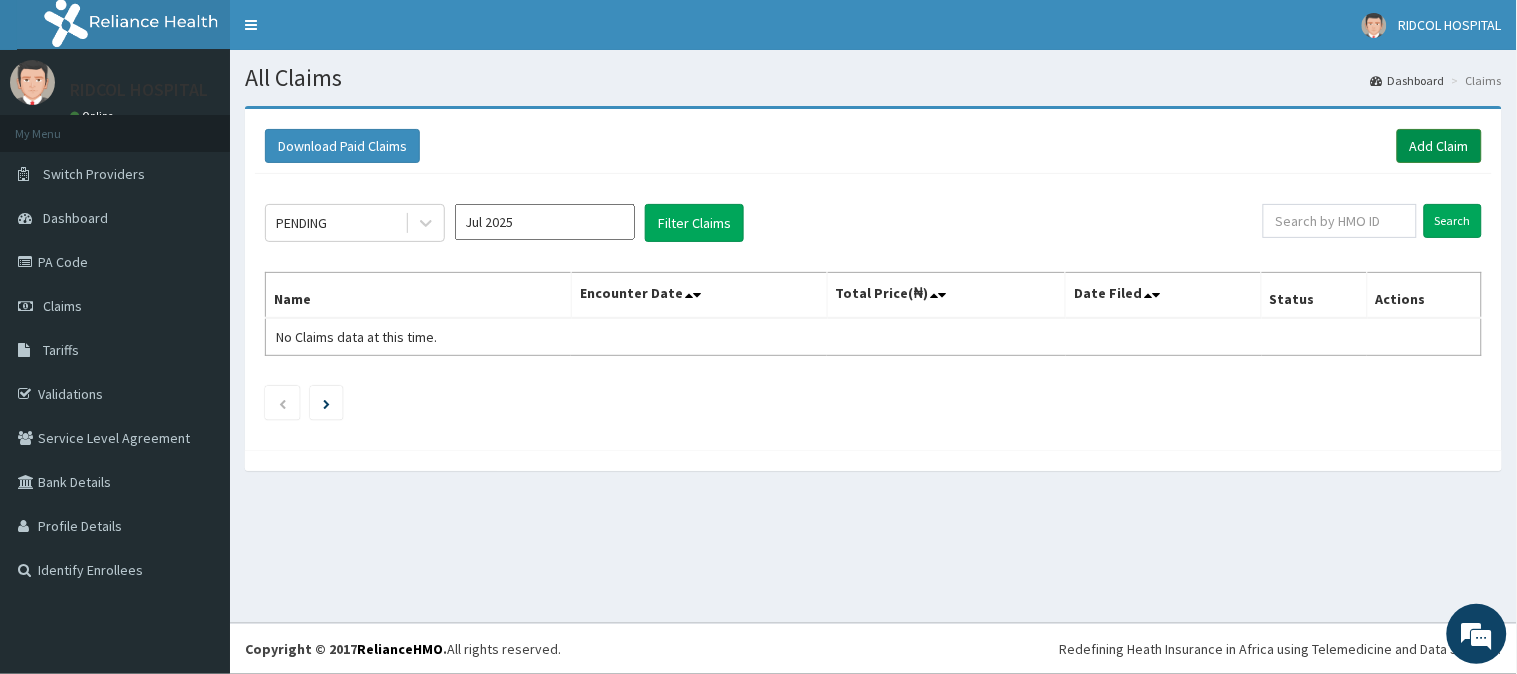 click on "Add Claim" at bounding box center [1439, 146] 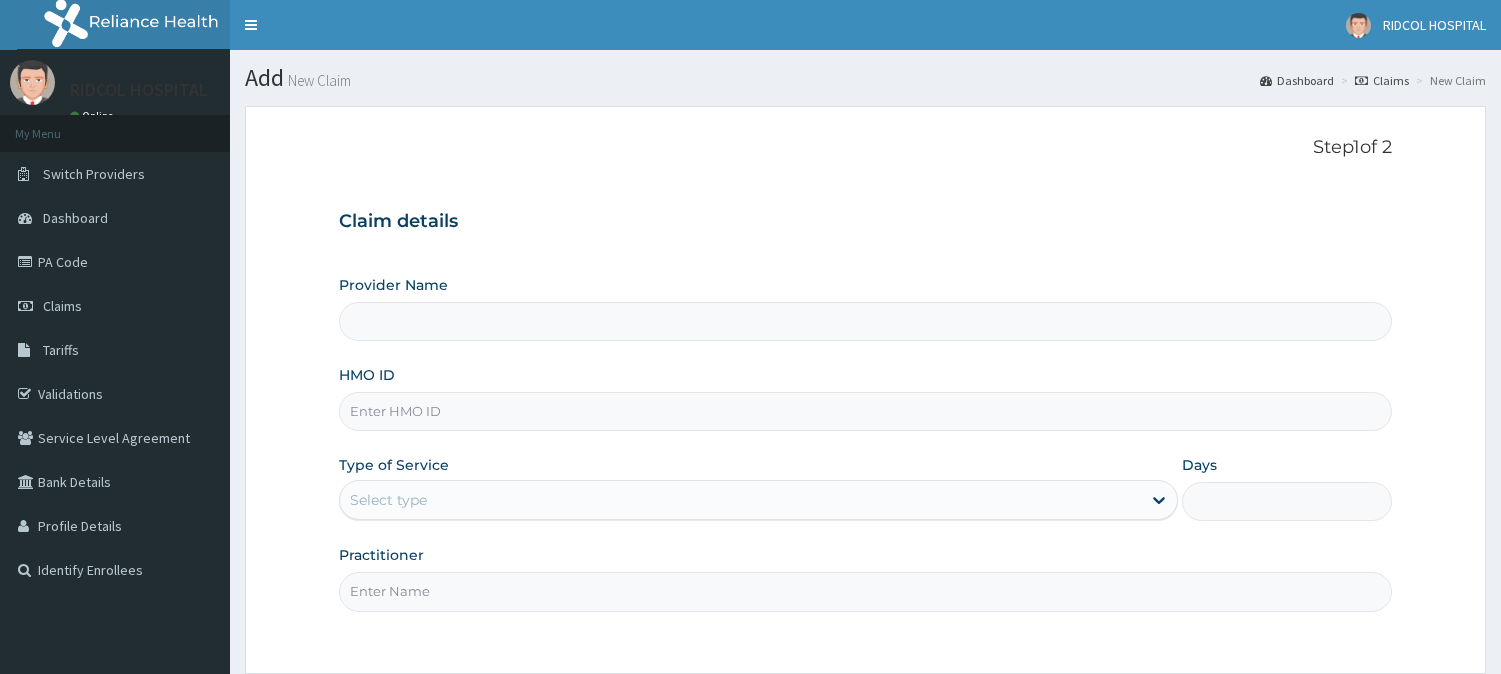 scroll, scrollTop: 0, scrollLeft: 0, axis: both 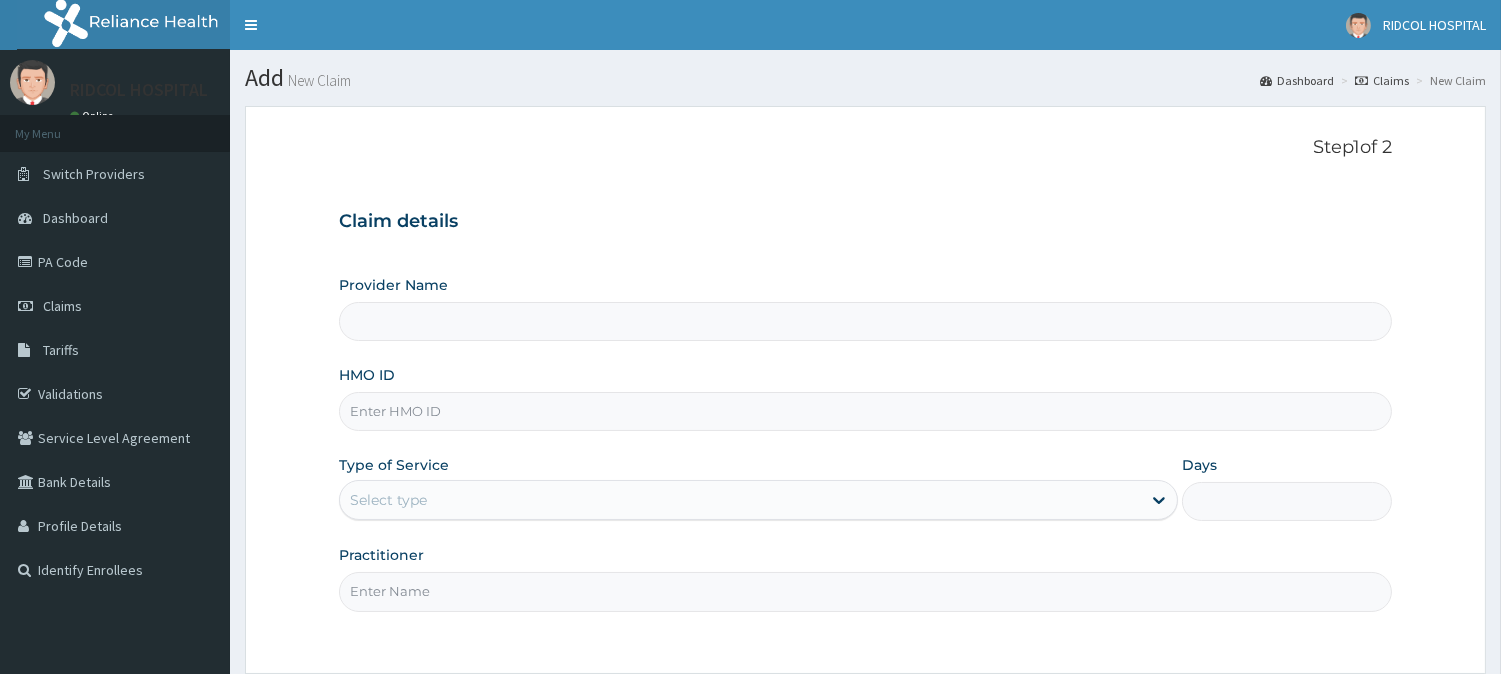 click on "Provider Name" at bounding box center (865, 321) 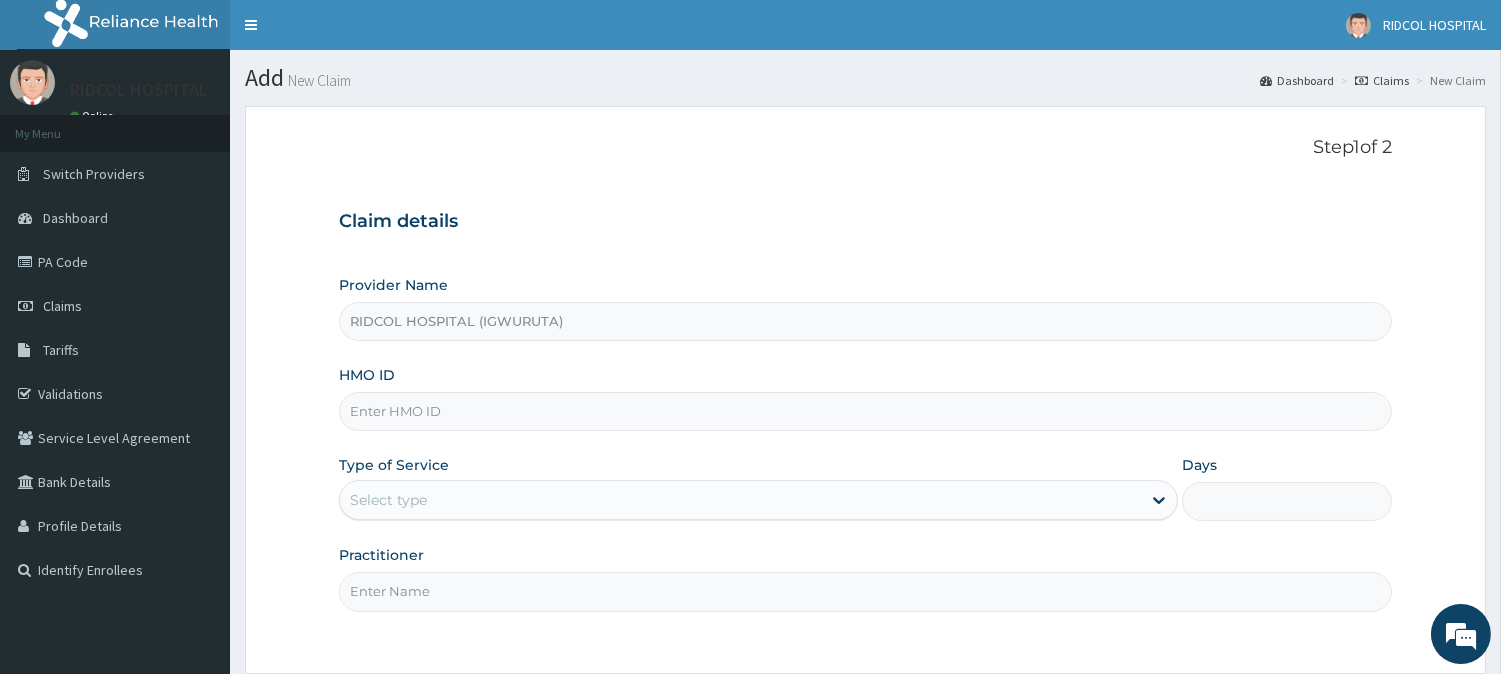 drag, startPoint x: 385, startPoint y: 437, endPoint x: 387, endPoint y: 424, distance: 13.152946 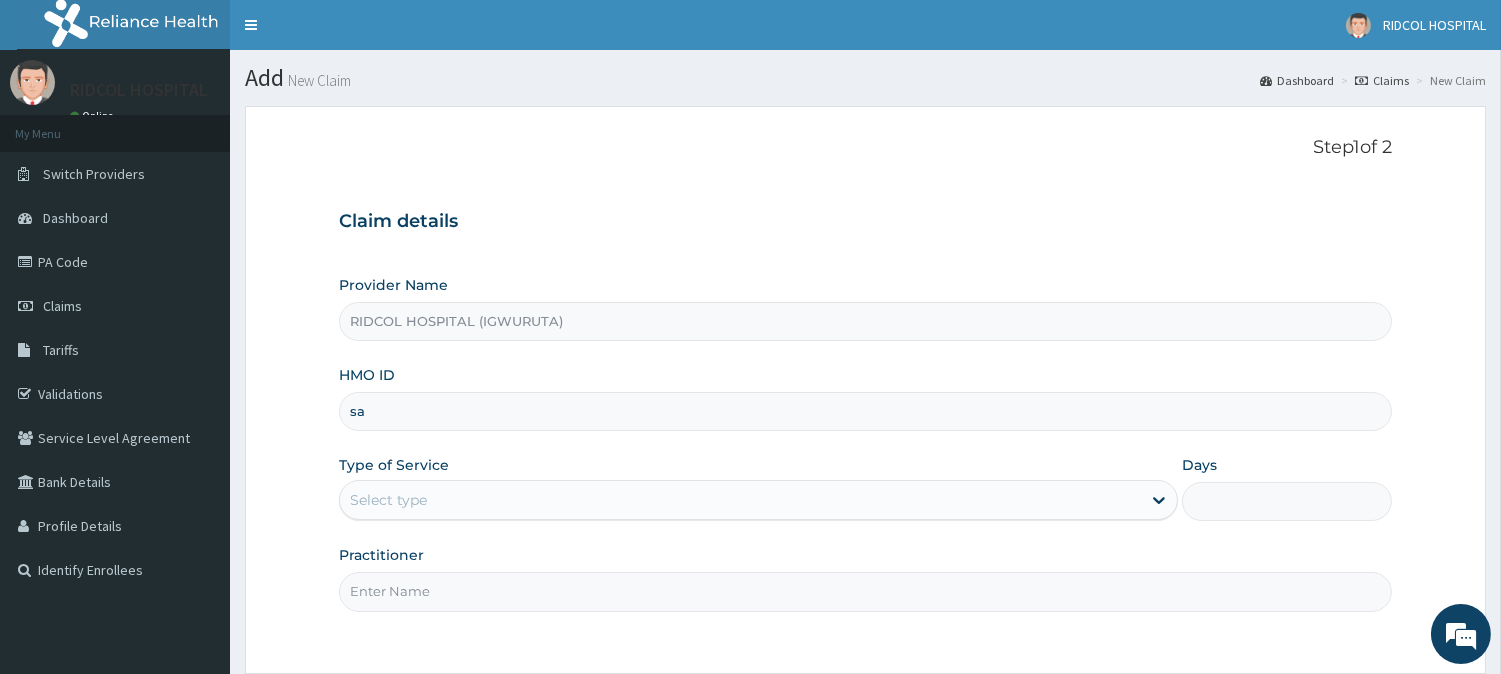 scroll, scrollTop: 0, scrollLeft: 0, axis: both 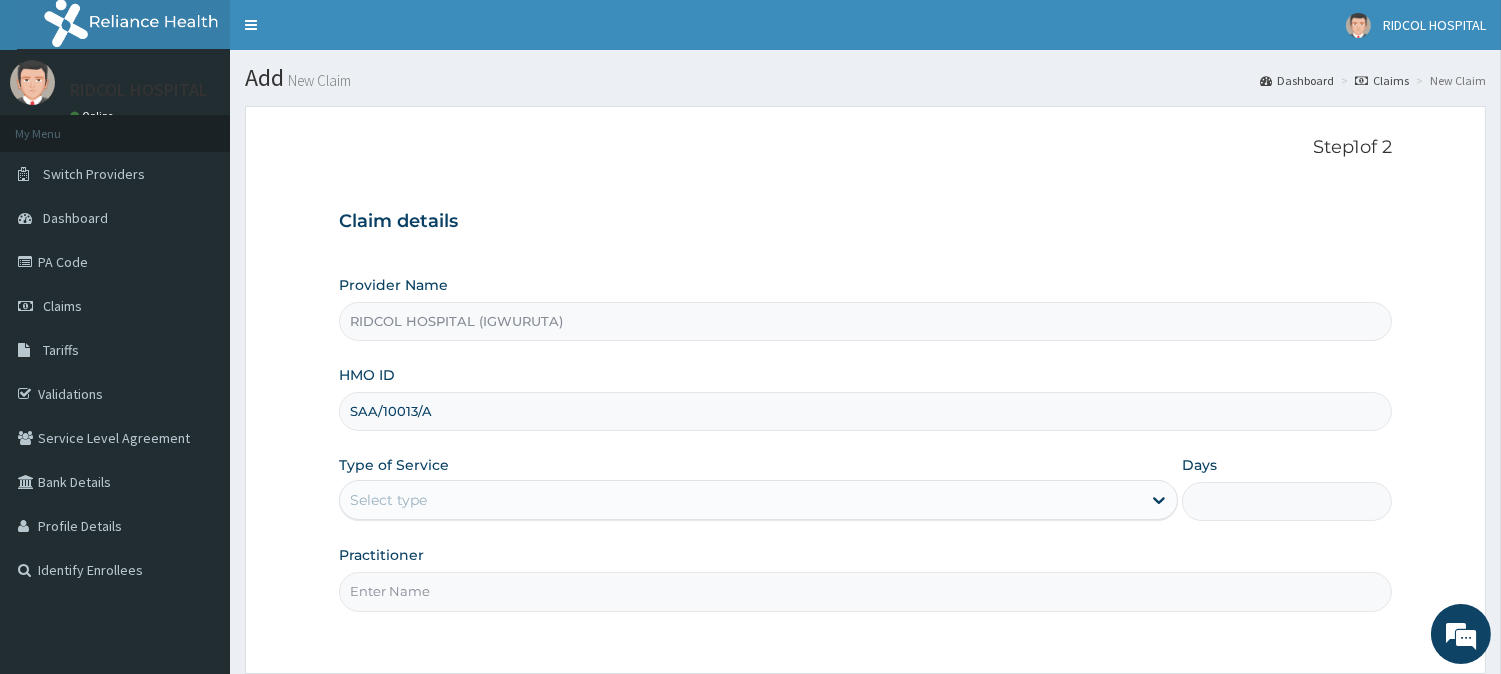 click on "Select type" at bounding box center [740, 500] 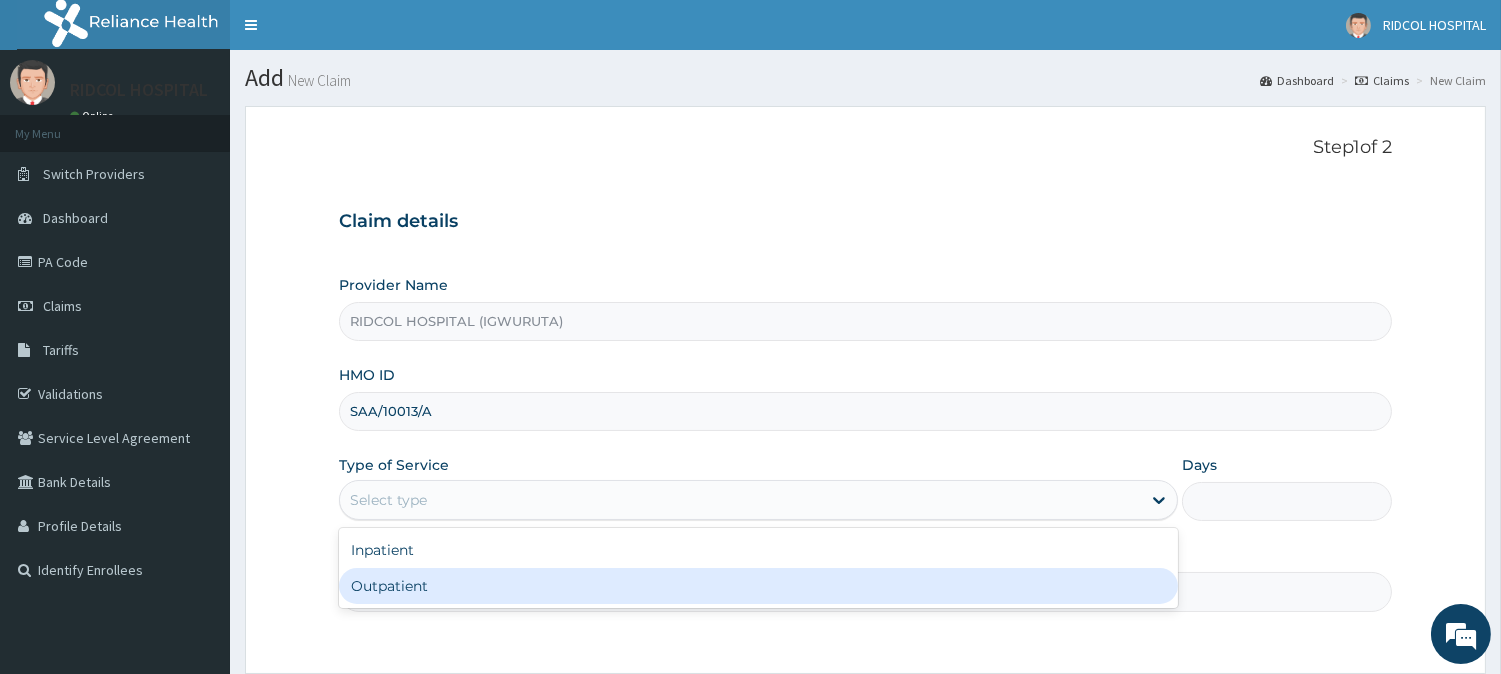 click on "Outpatient" at bounding box center (758, 586) 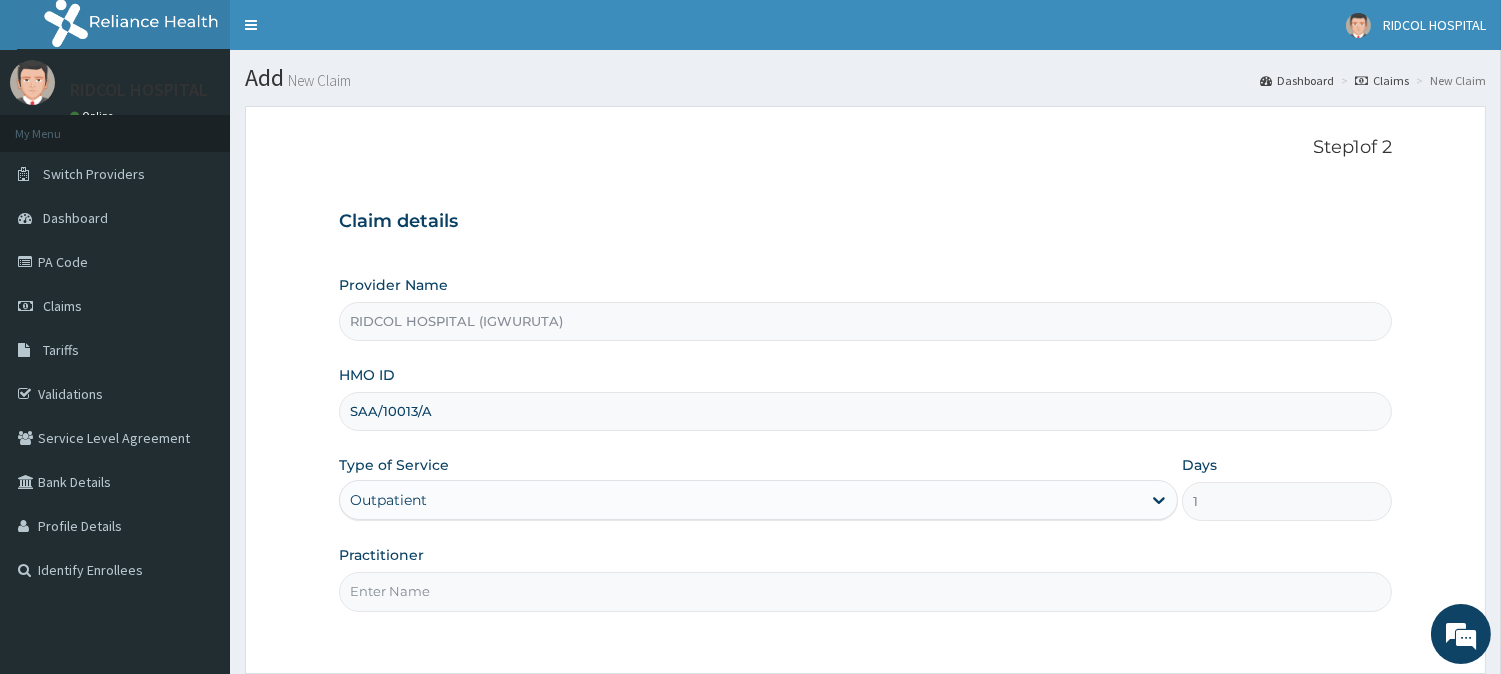 click on "Practitioner" at bounding box center (865, 591) 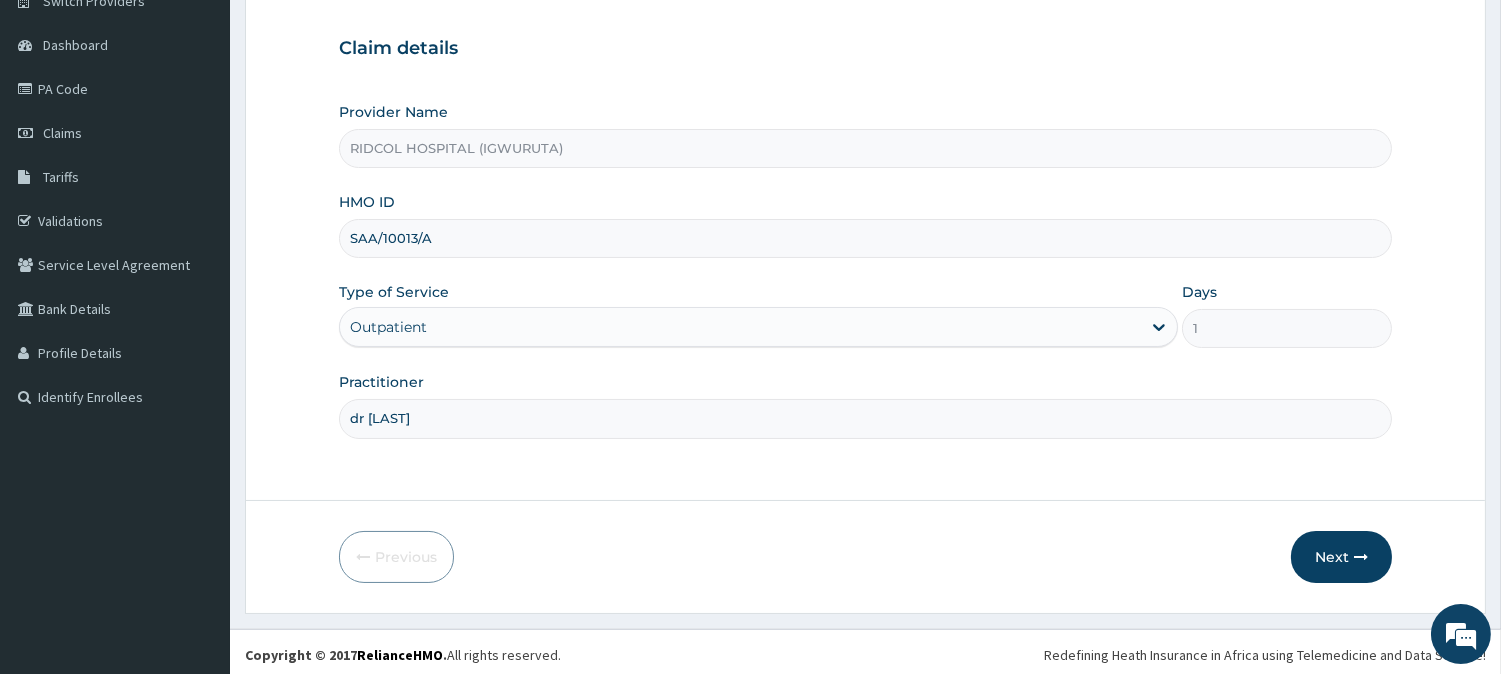 scroll, scrollTop: 178, scrollLeft: 0, axis: vertical 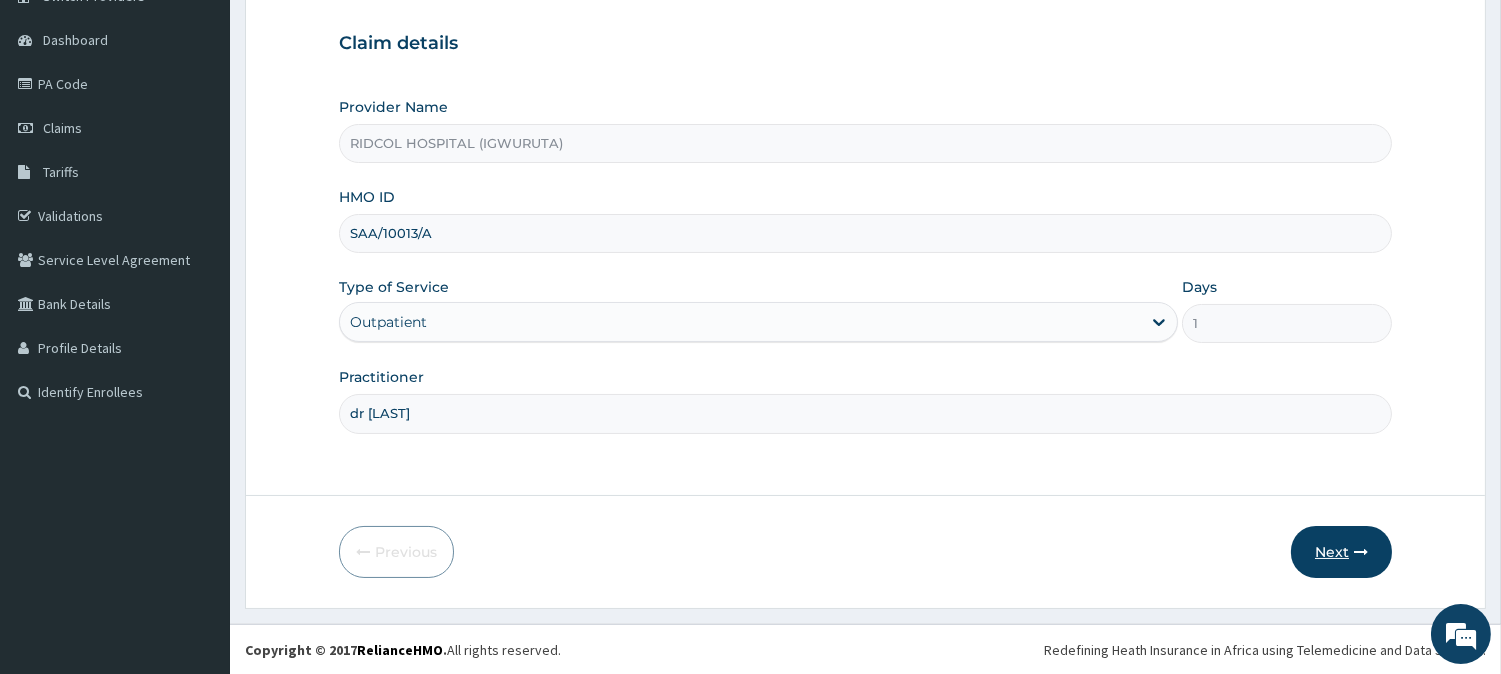 type on "dr hammed" 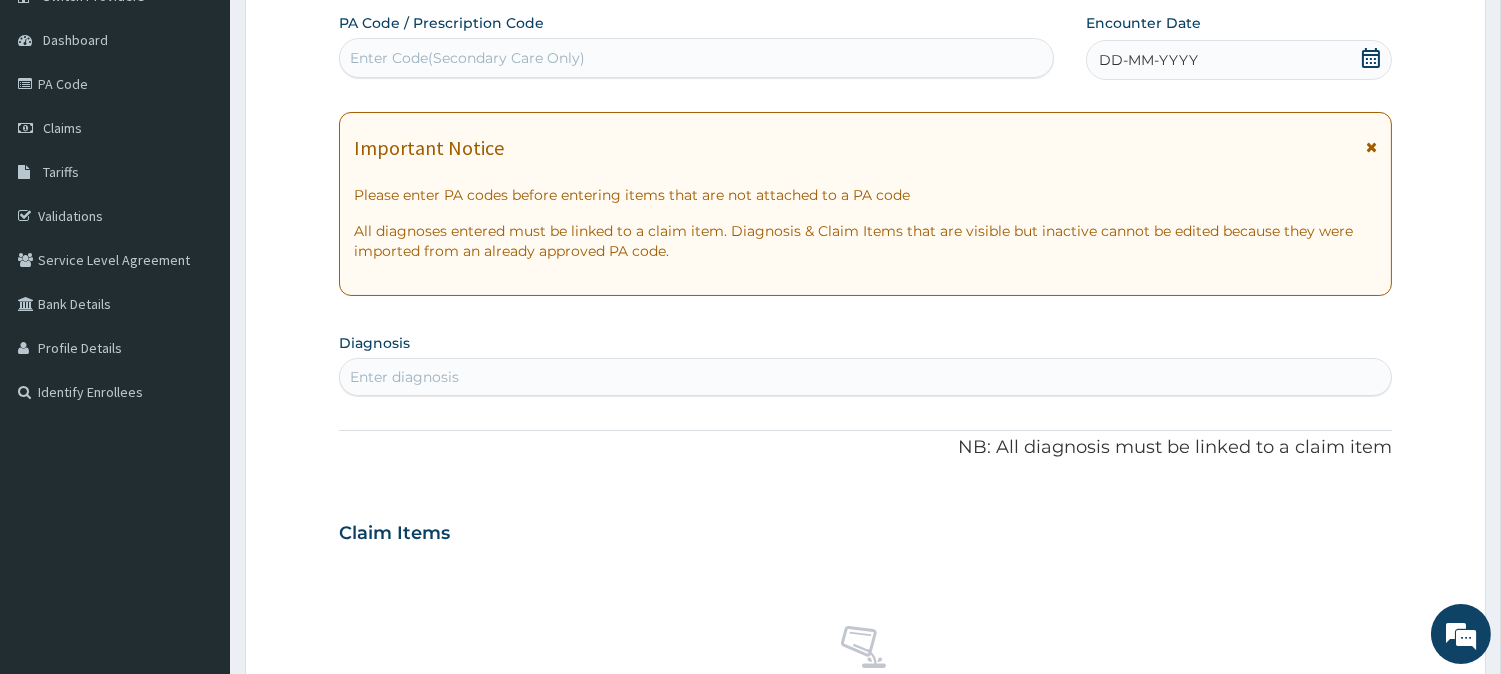 click on "Enter Code(Secondary Care Only)" at bounding box center [696, 58] 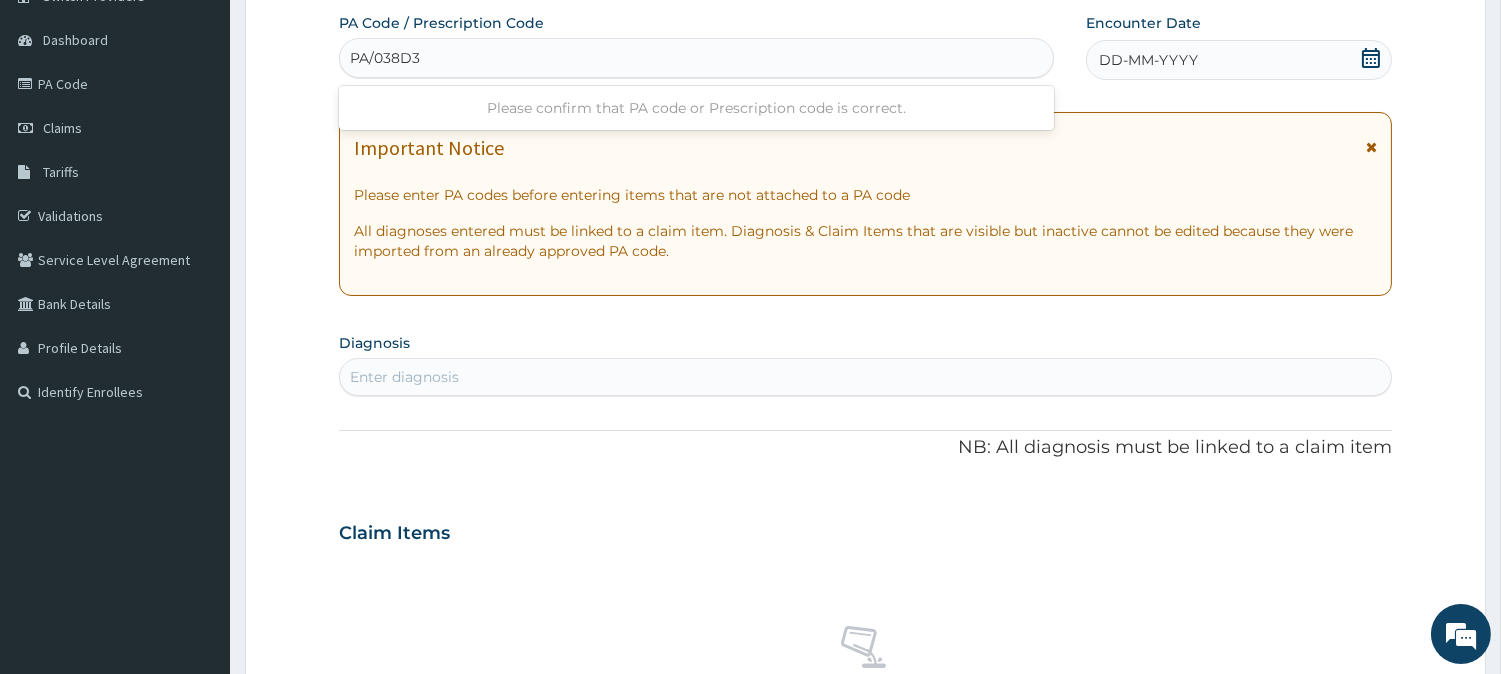 type on "PA/038D30" 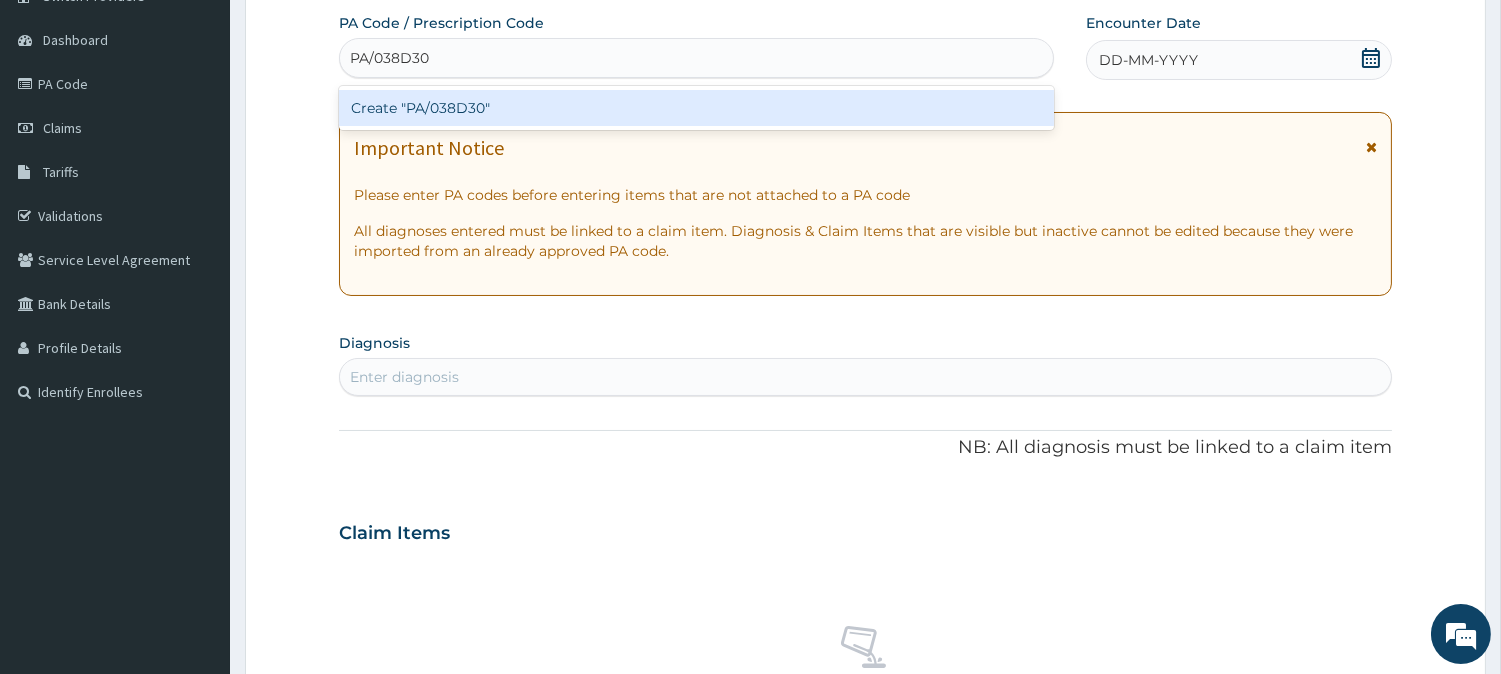 click on "Create "PA/038D30"" at bounding box center [696, 108] 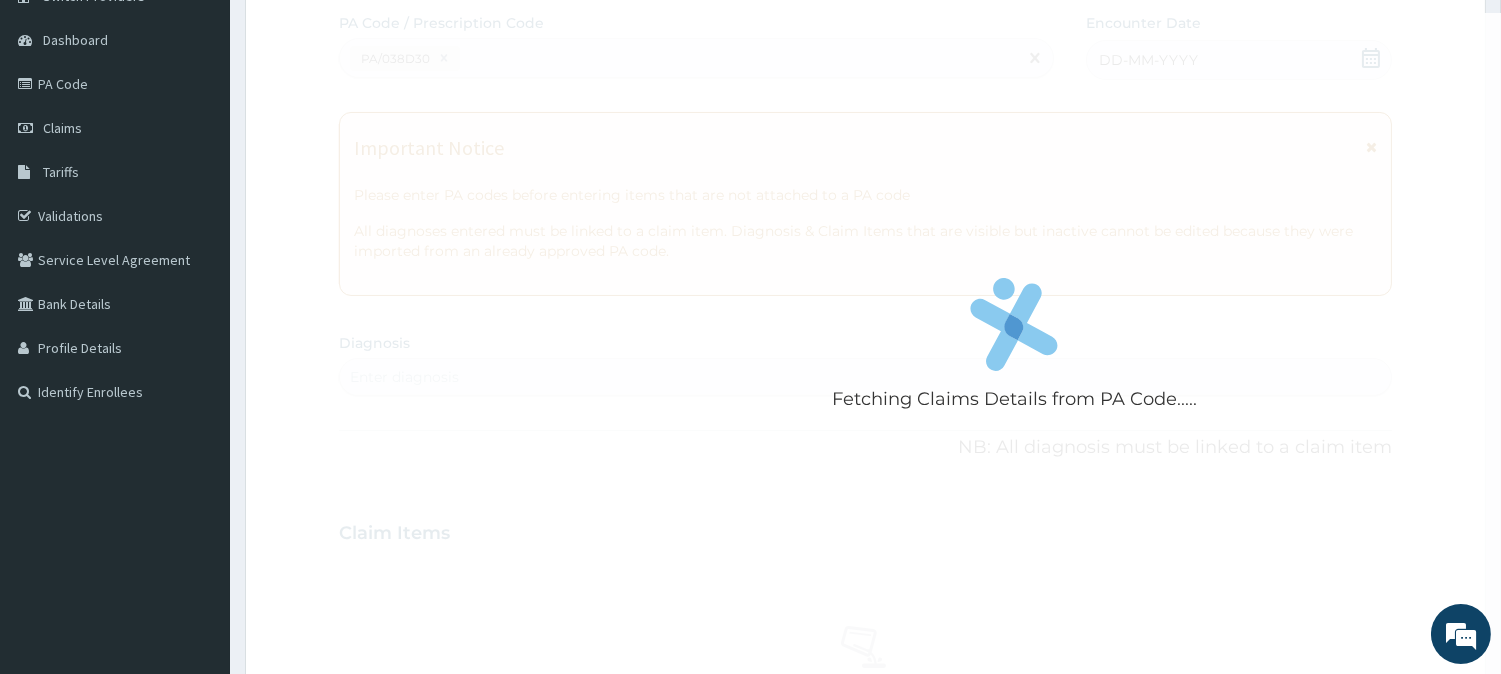 scroll, scrollTop: 1188, scrollLeft: 0, axis: vertical 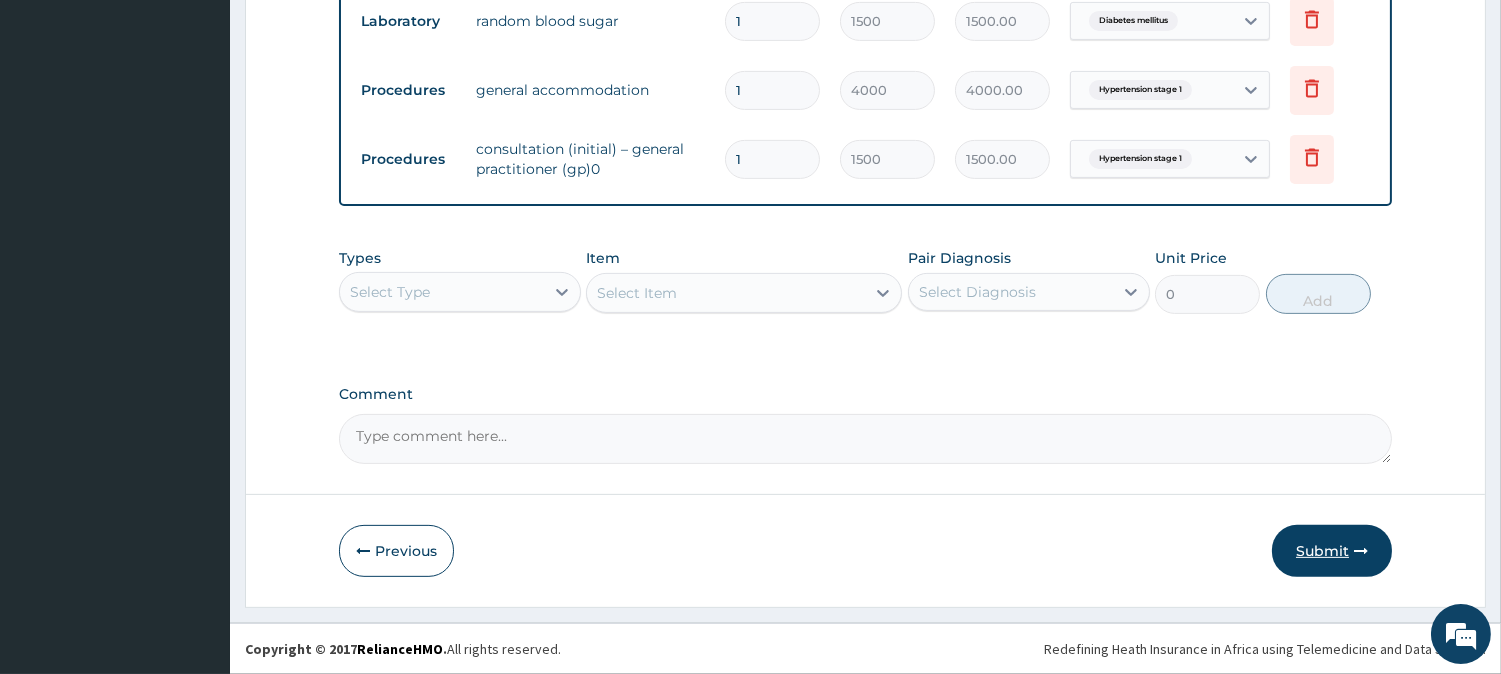 click on "Submit" at bounding box center [1332, 551] 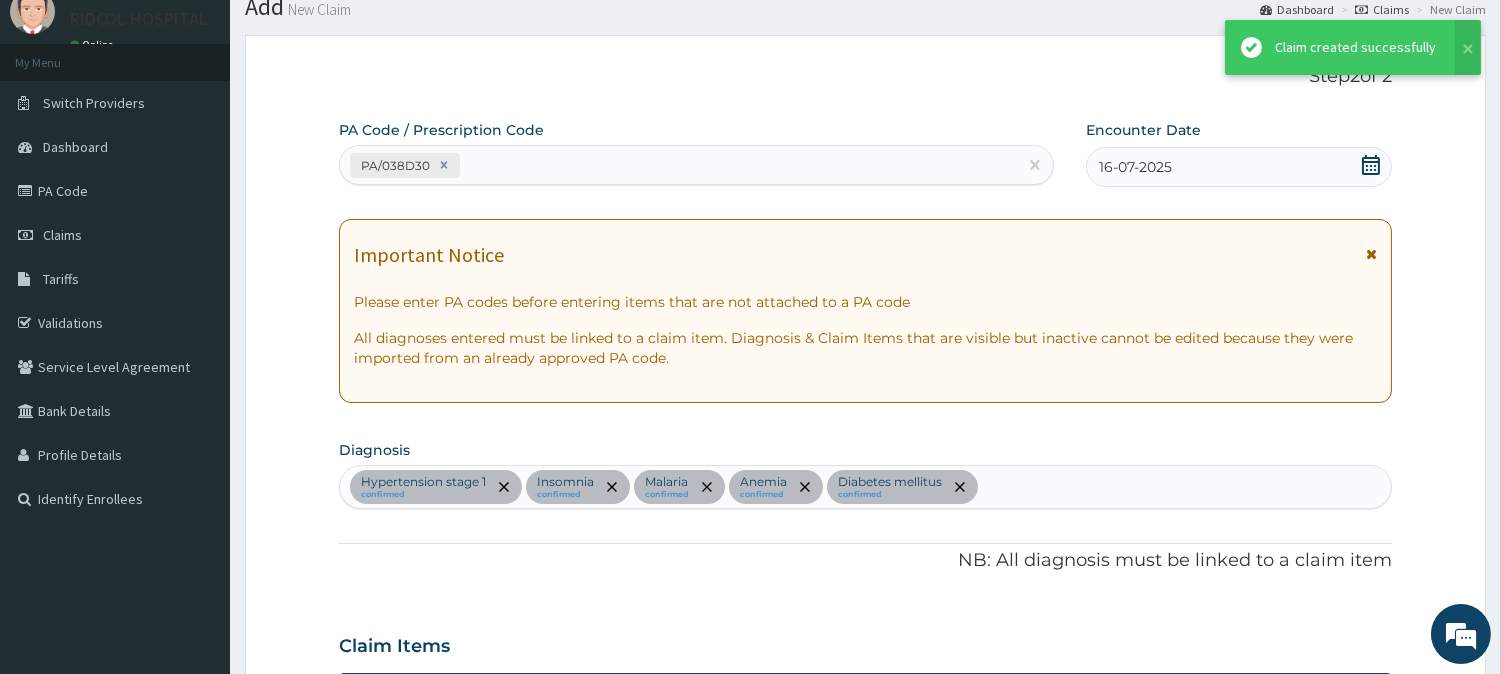 scroll, scrollTop: 1366, scrollLeft: 0, axis: vertical 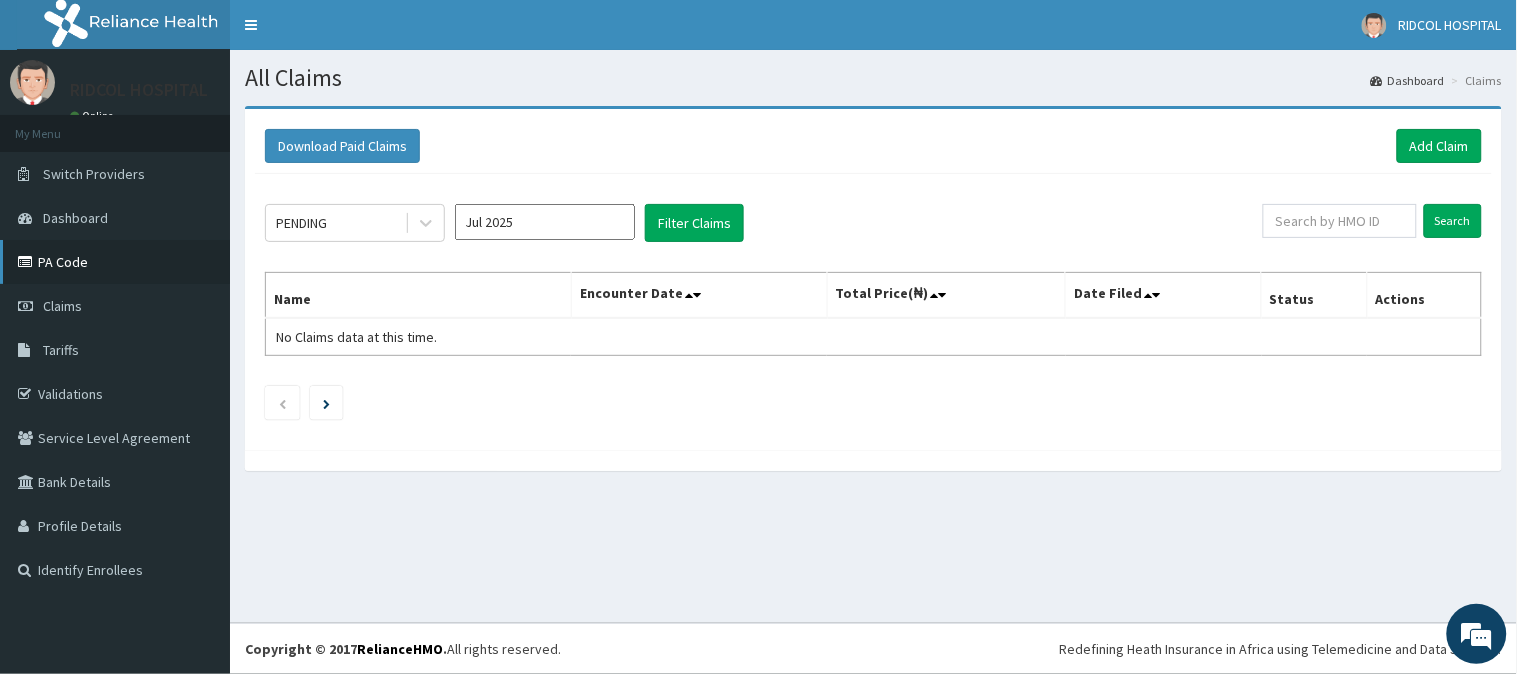 click on "PA Code" at bounding box center (115, 262) 